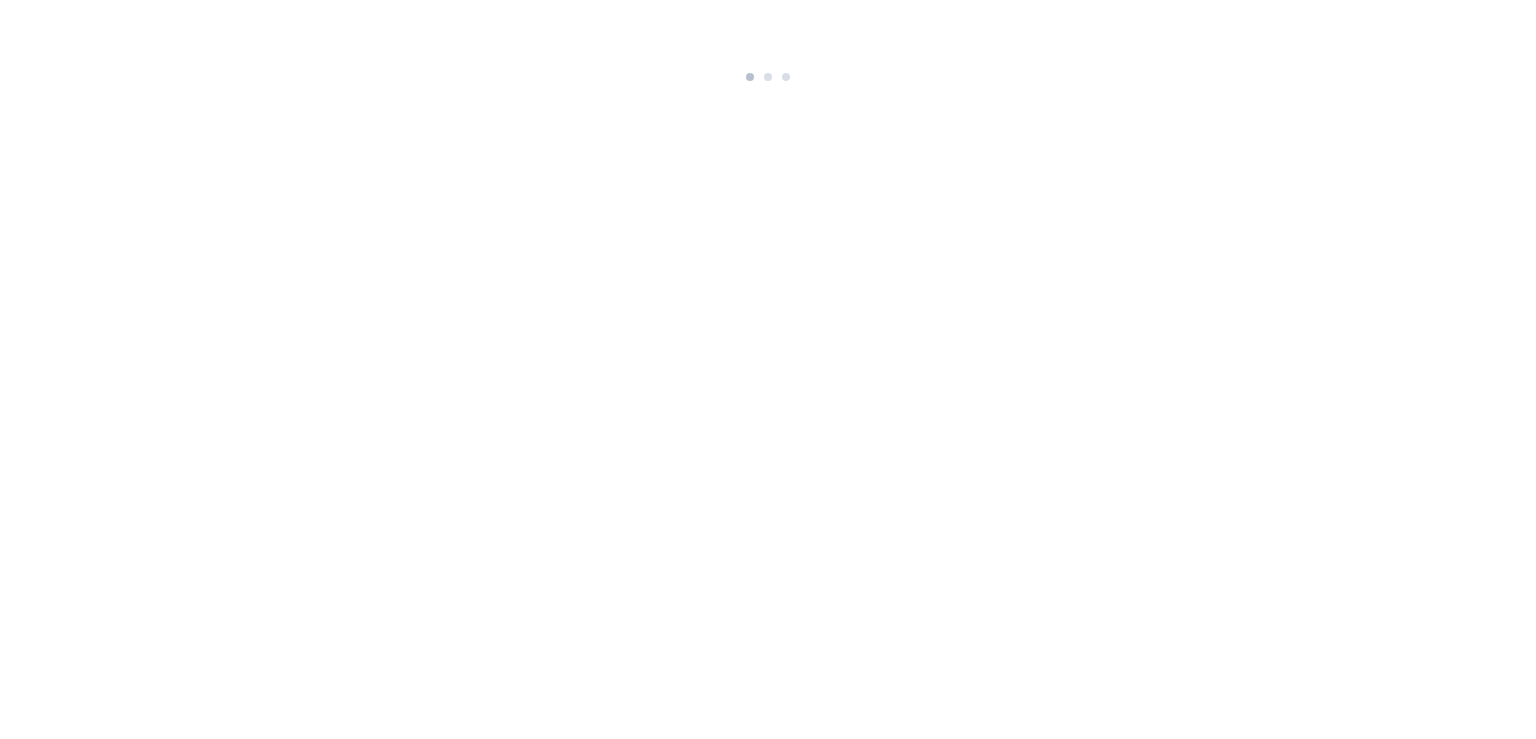 scroll, scrollTop: 0, scrollLeft: 0, axis: both 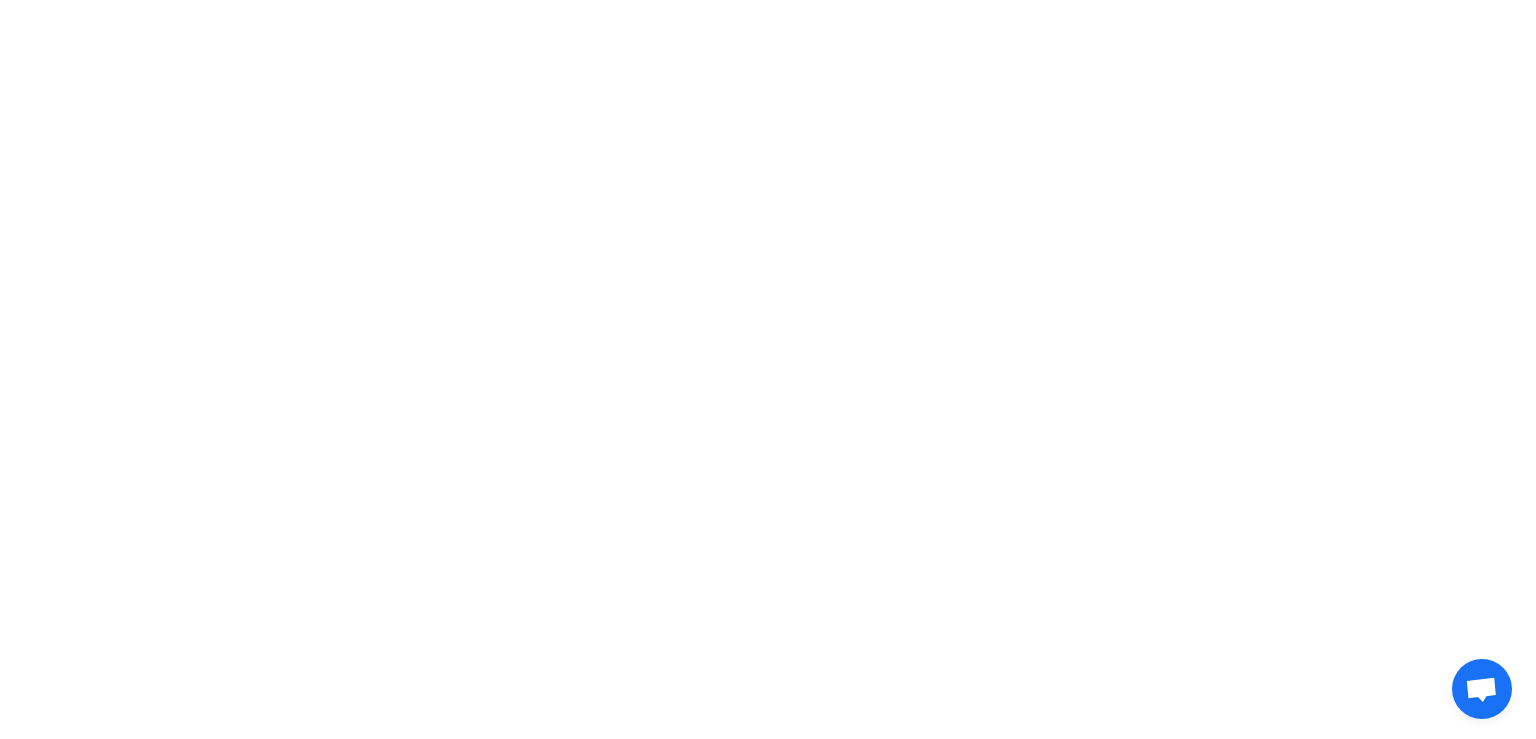 click at bounding box center [768, 29] 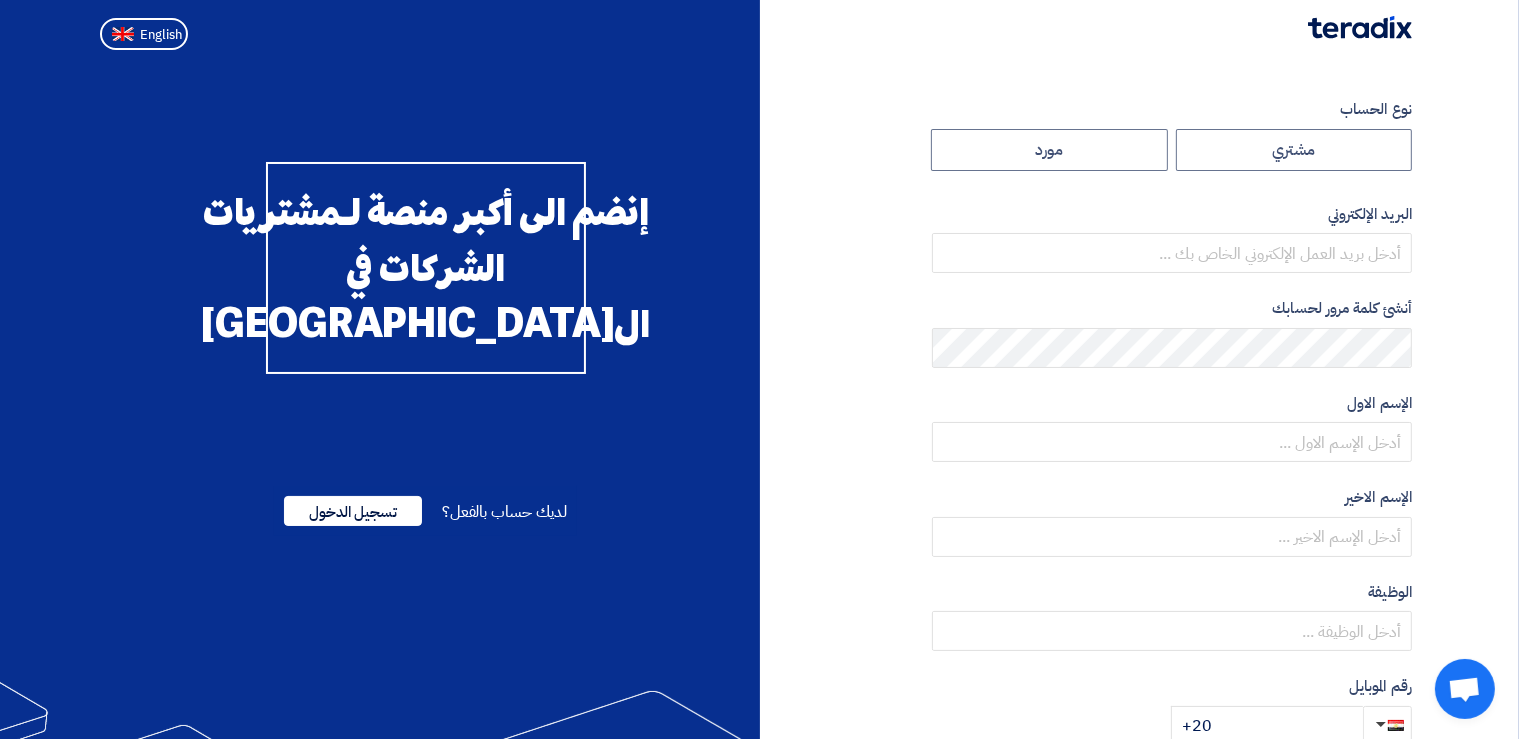 radio on "true" 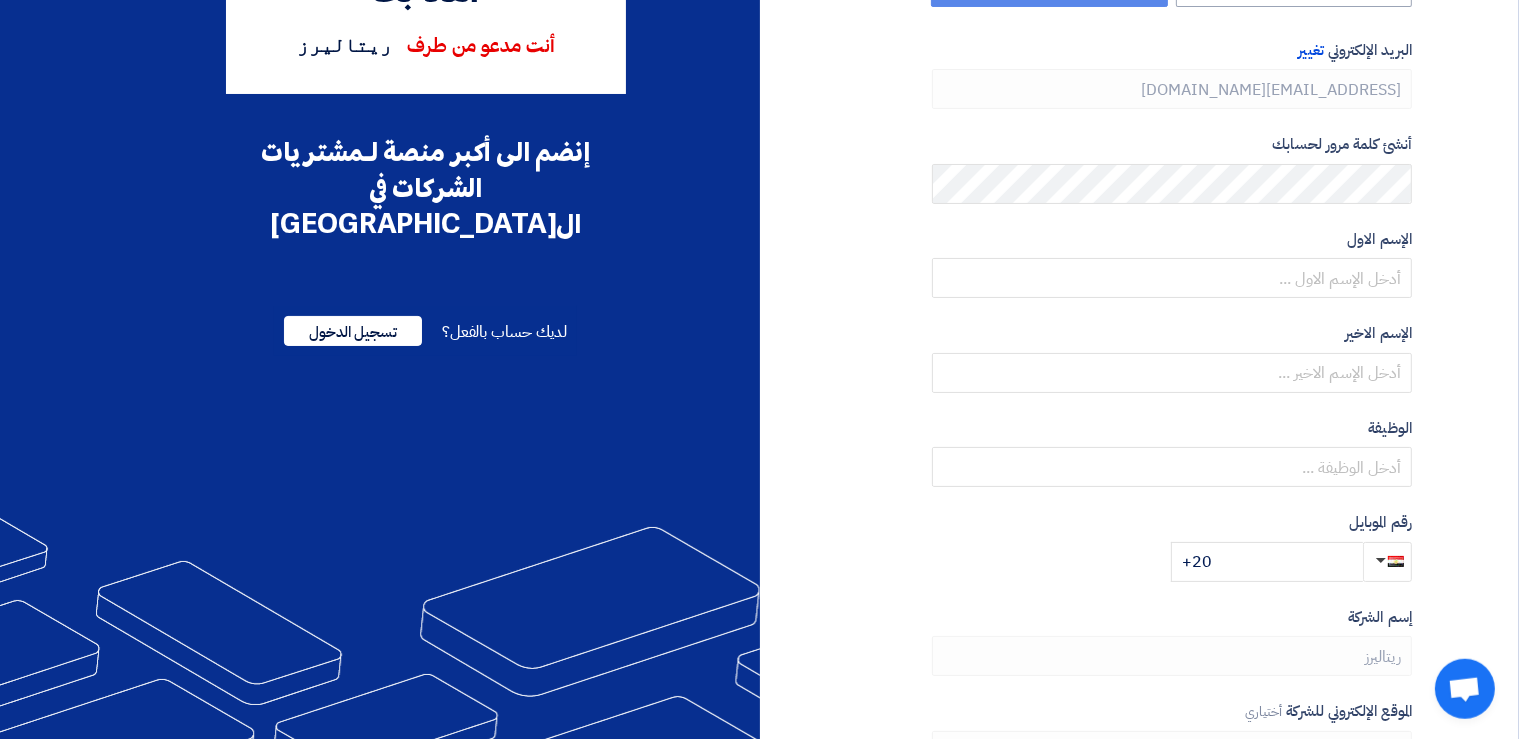 scroll, scrollTop: 356, scrollLeft: 0, axis: vertical 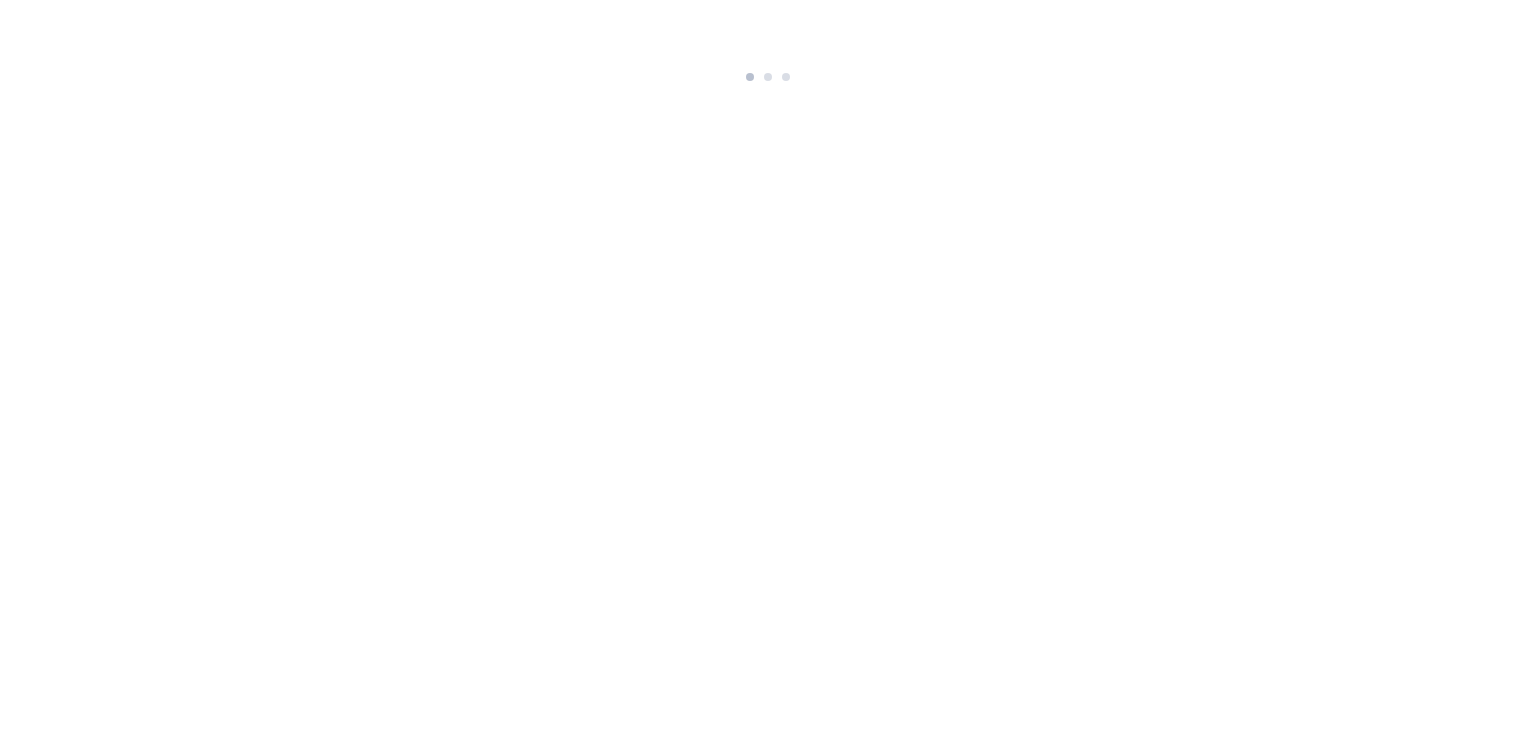 click at bounding box center (768, 44) 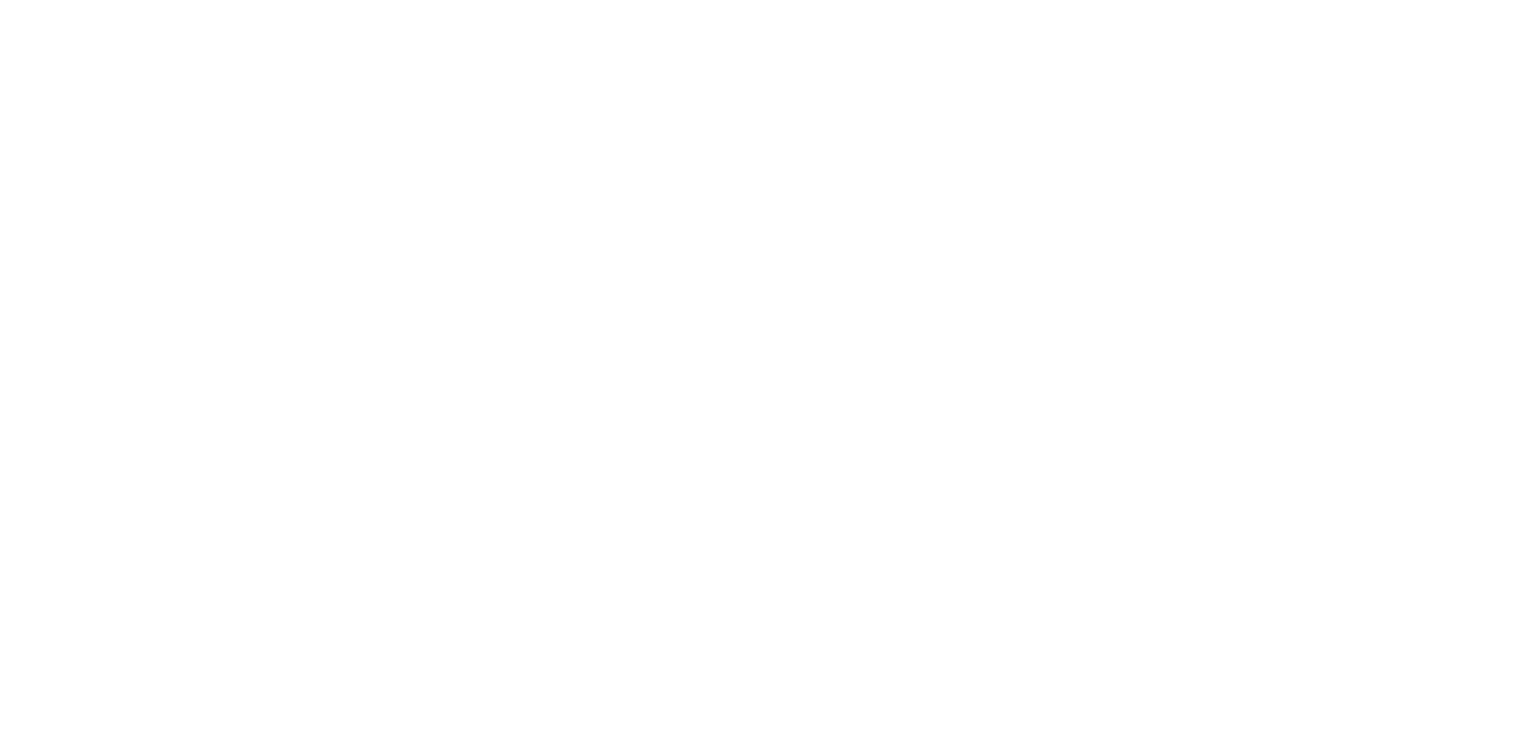 click at bounding box center (768, 29) 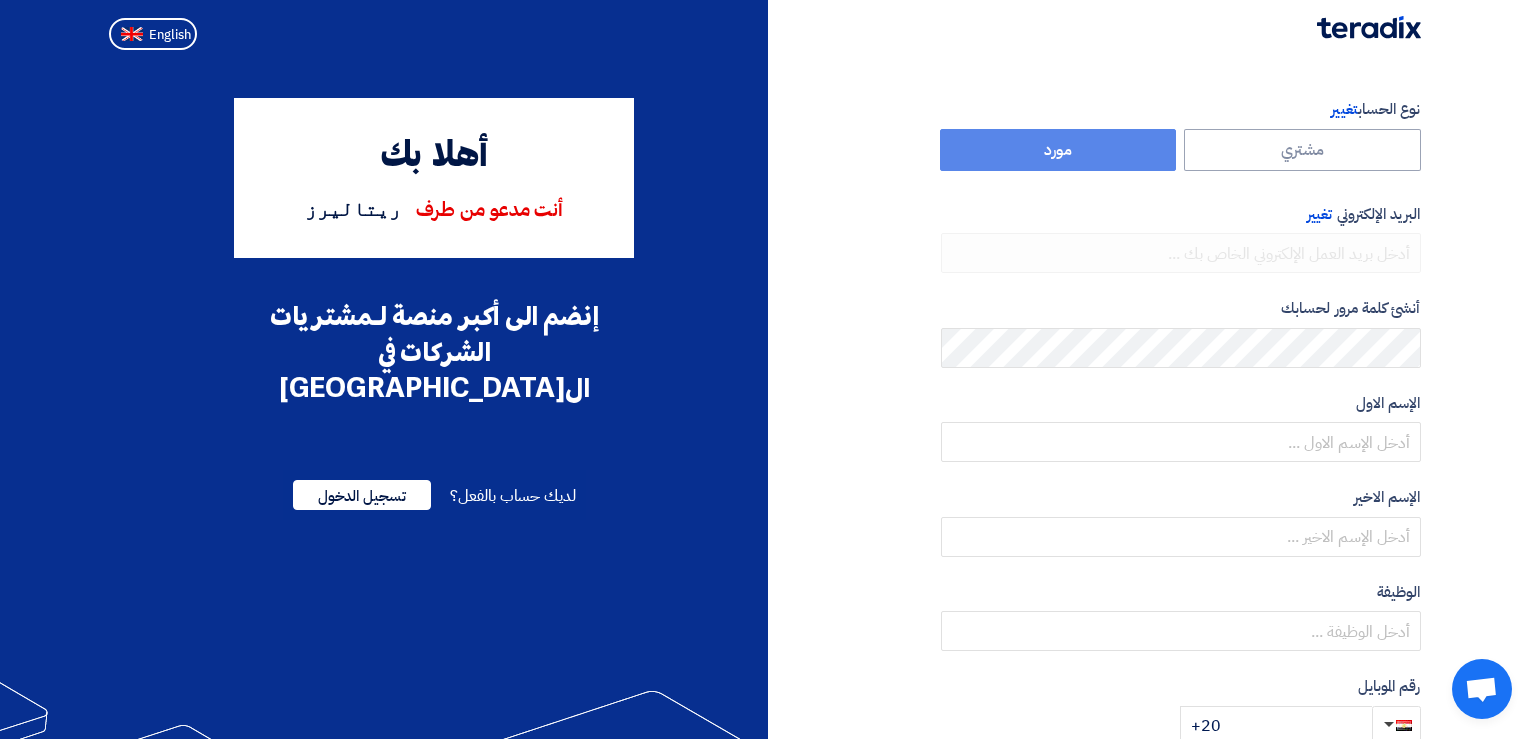 radio on "true" 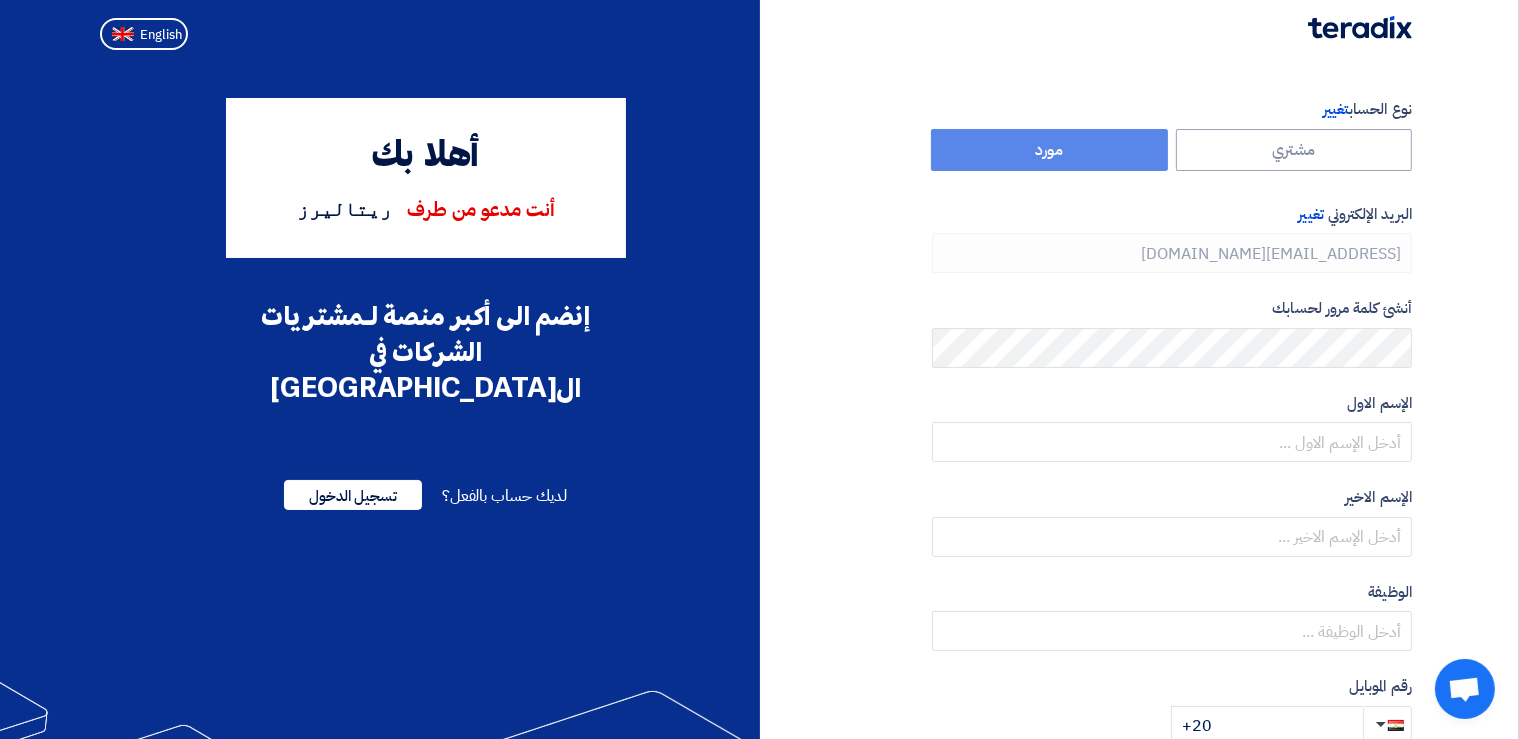 click on "نوع الحساب
تغيير
مشتري
مورد
البريد الإلكتروني
تغيير
fnashat@retailers-eg.com
أنشئ كلمة مرور لحسابك
الإسم الاول
الإسم الاخير
الوظيفة
أختياري
رقم الموبايل" 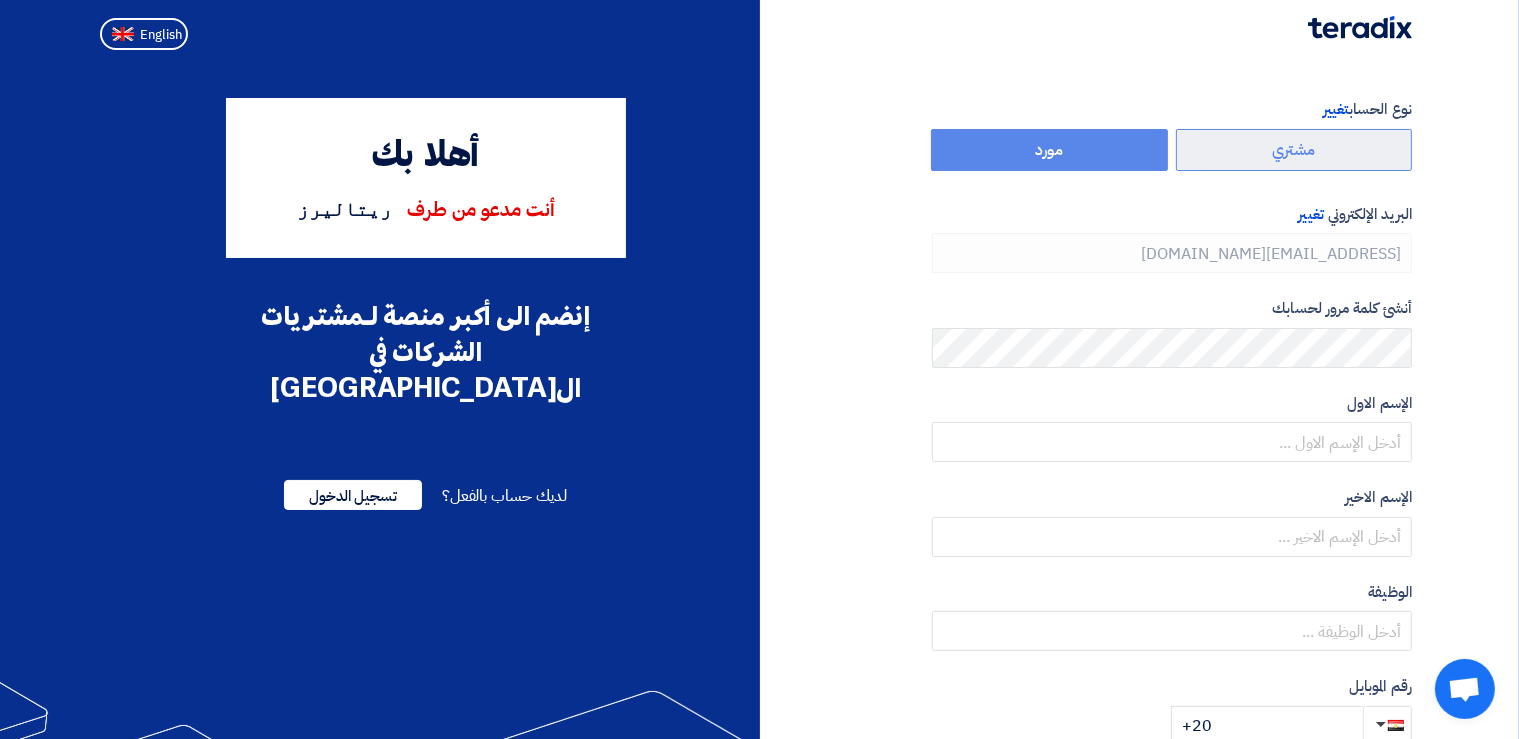click on "مشتري" 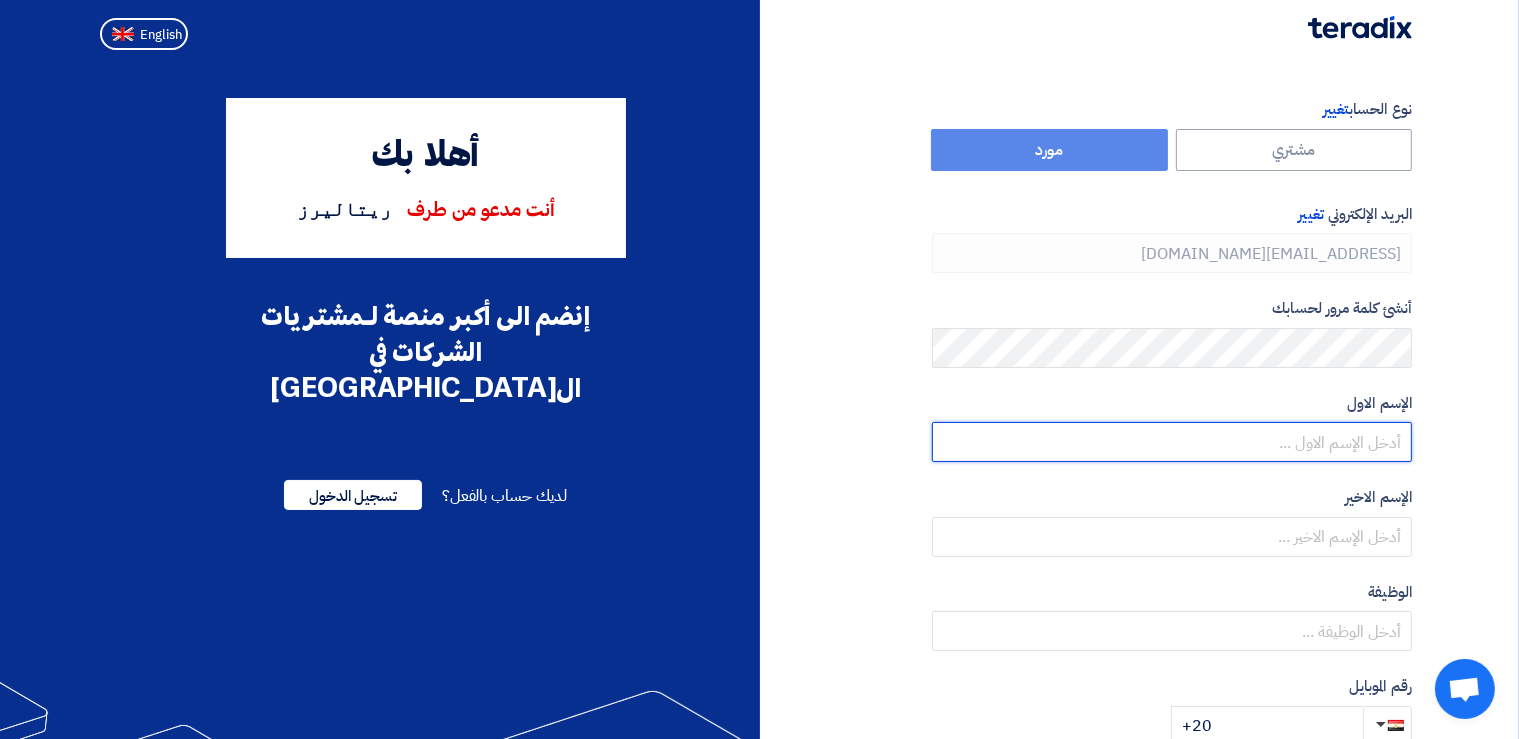 click at bounding box center [1172, 442] 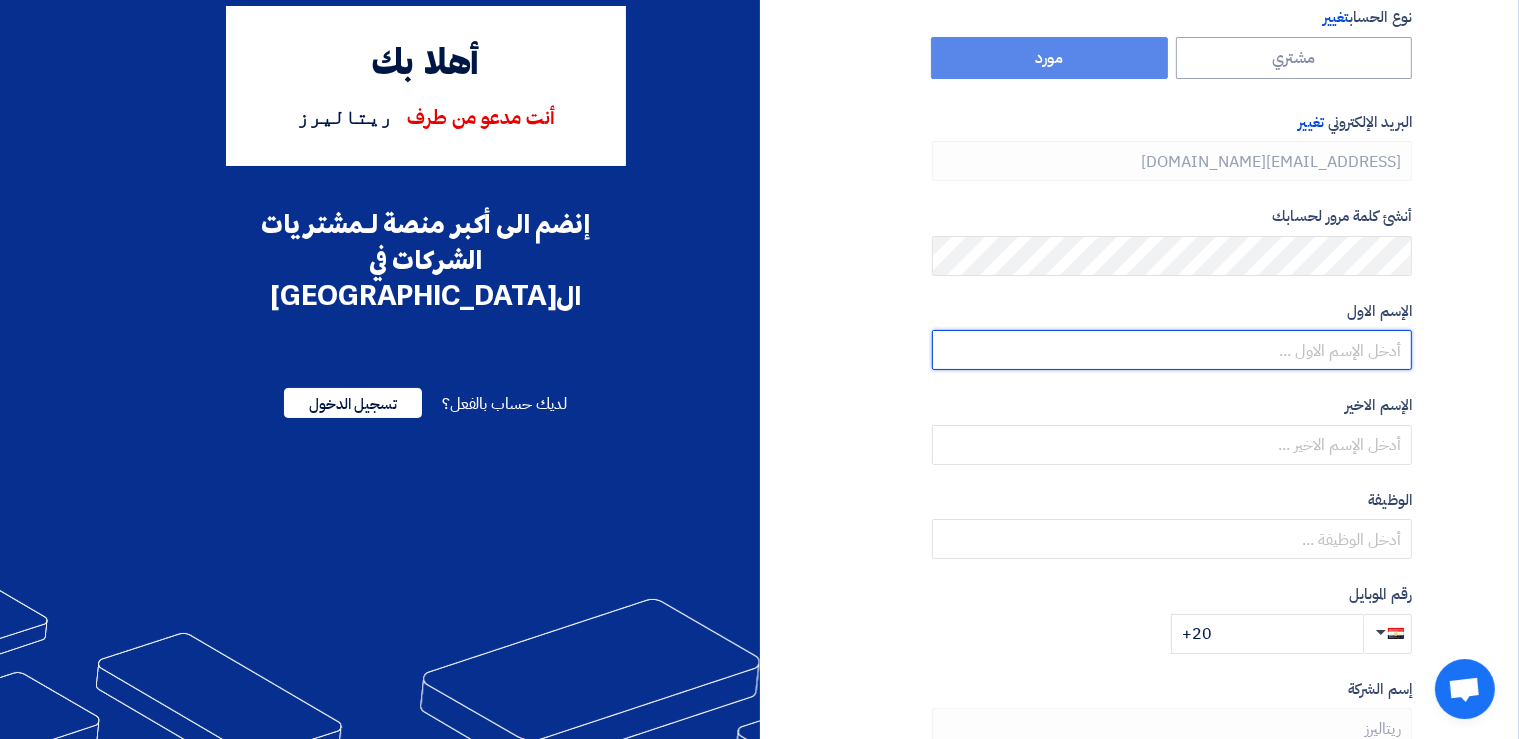 scroll, scrollTop: 211, scrollLeft: 0, axis: vertical 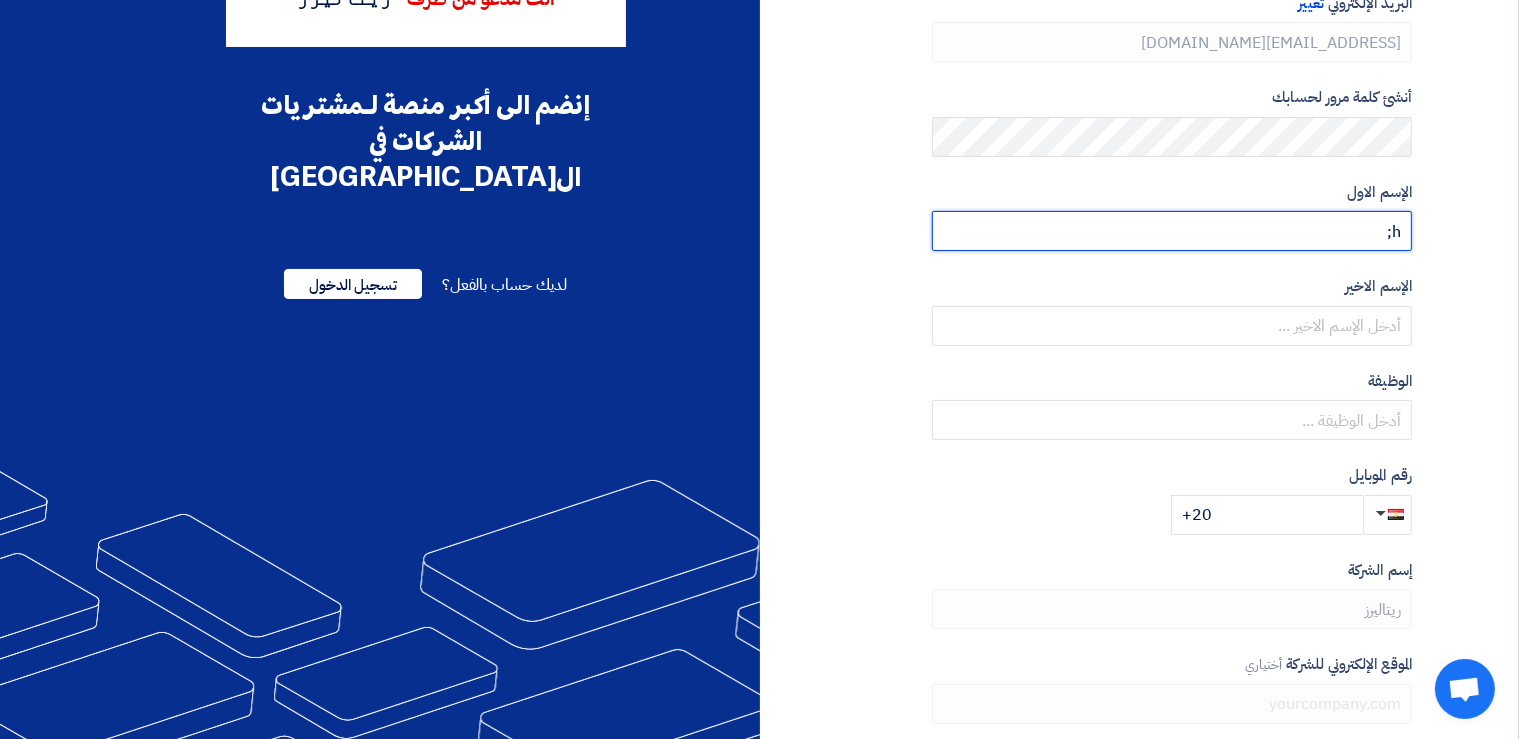 type on "h" 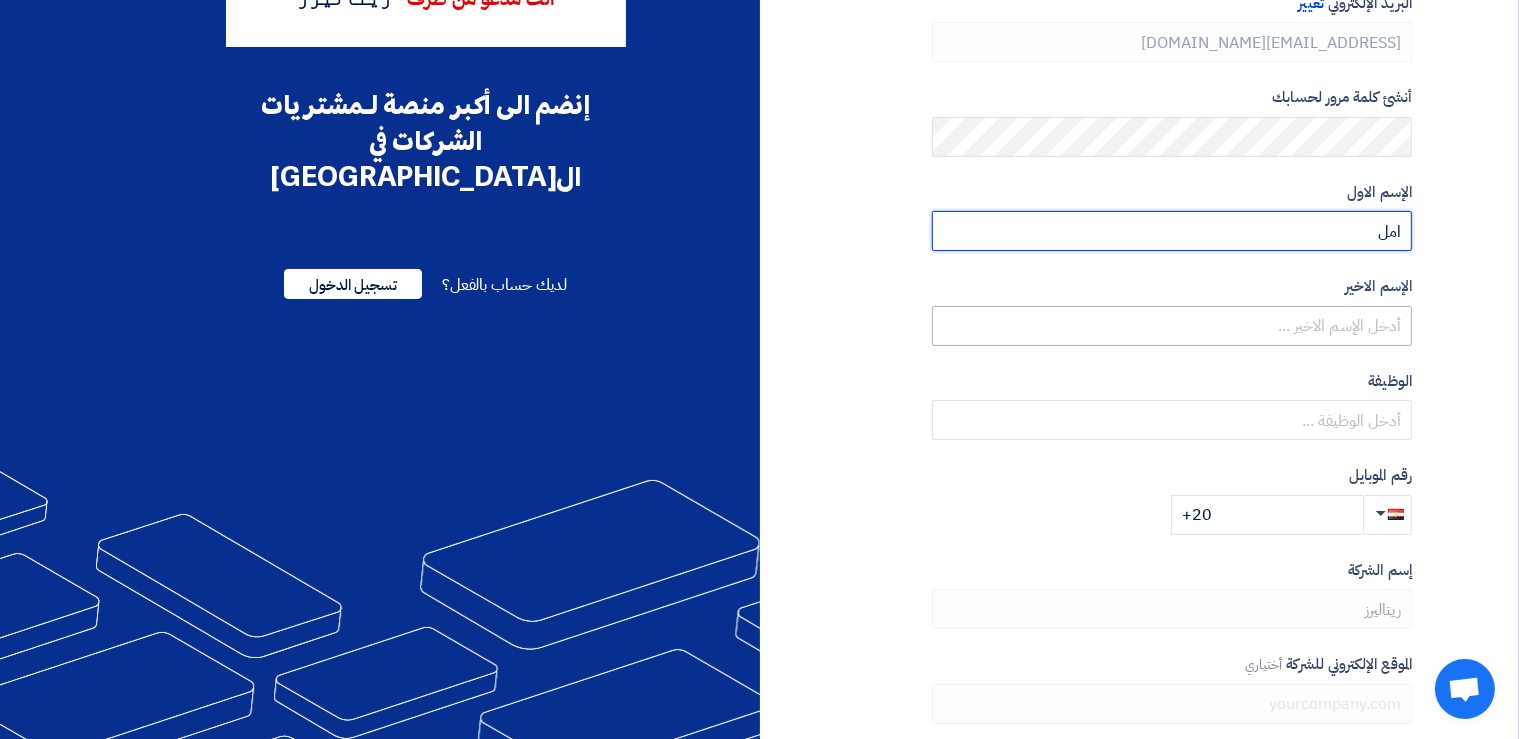 type on "امل" 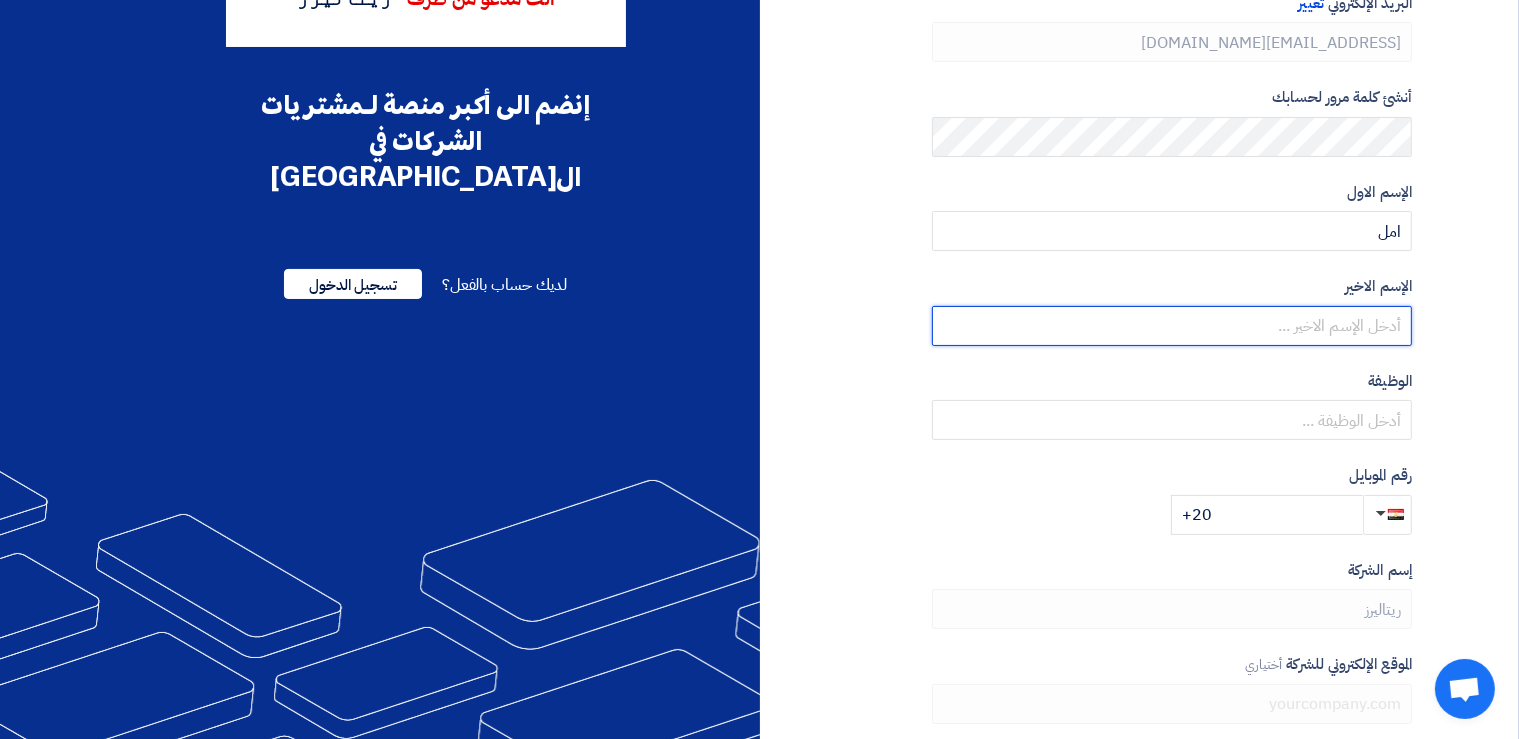 click at bounding box center [1172, 326] 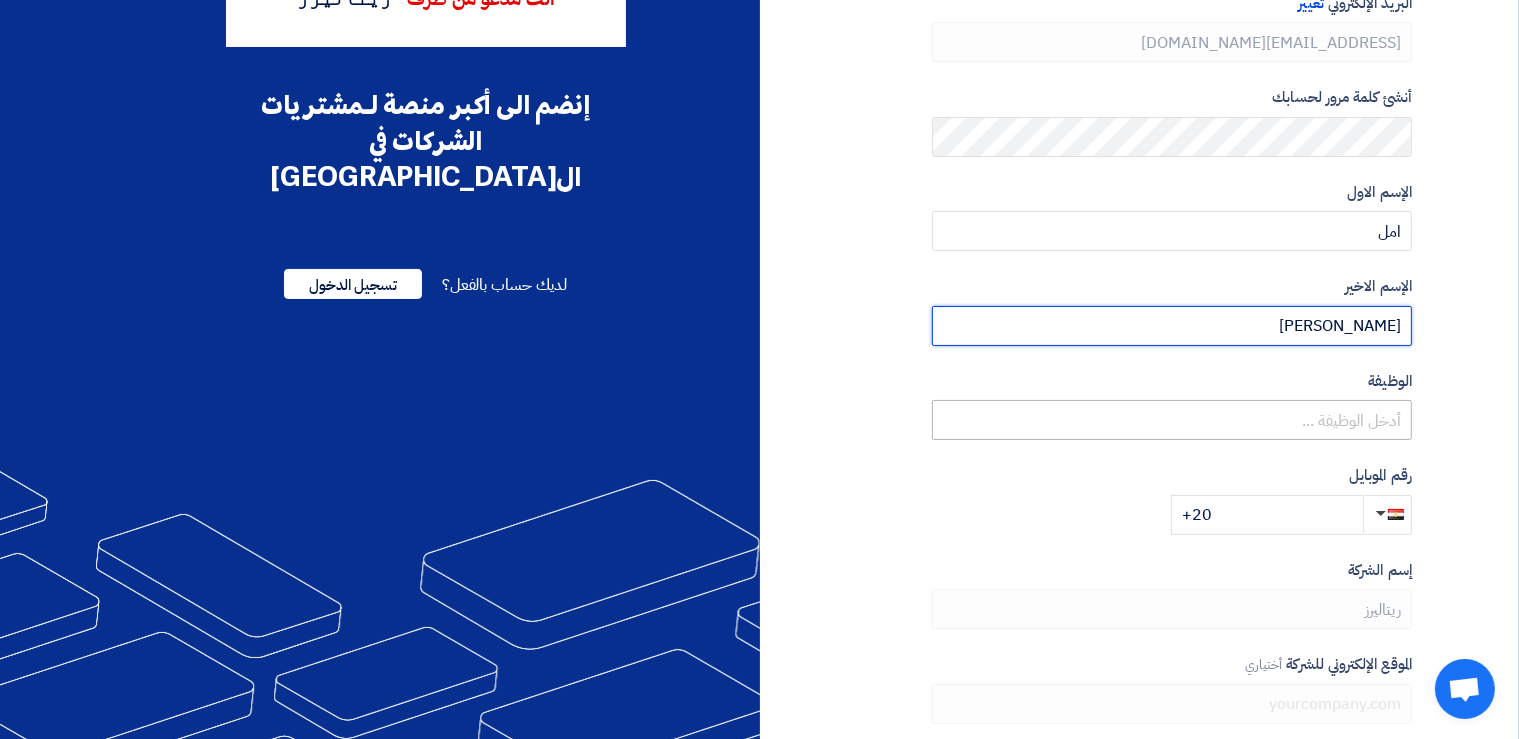 type on "محمد" 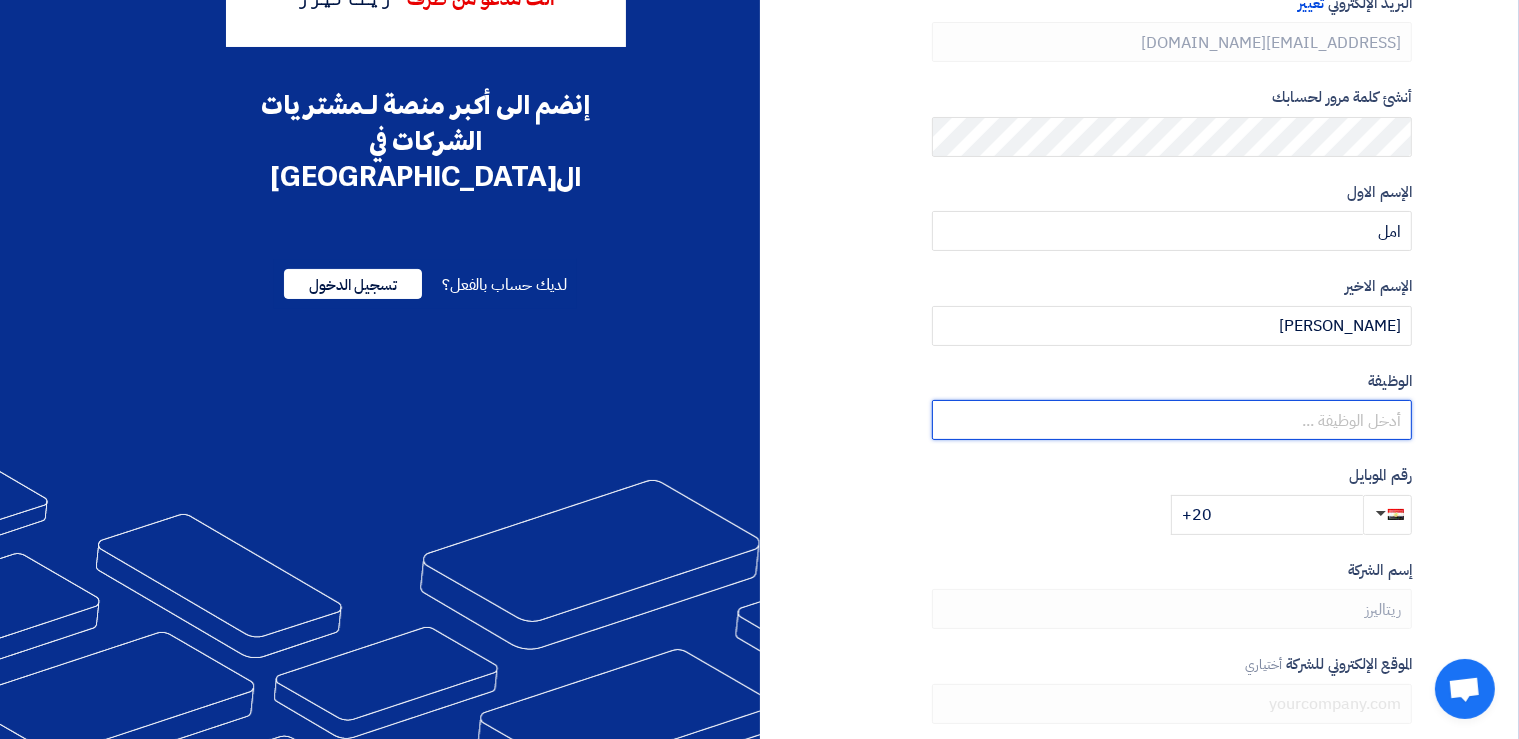 click at bounding box center [1172, 420] 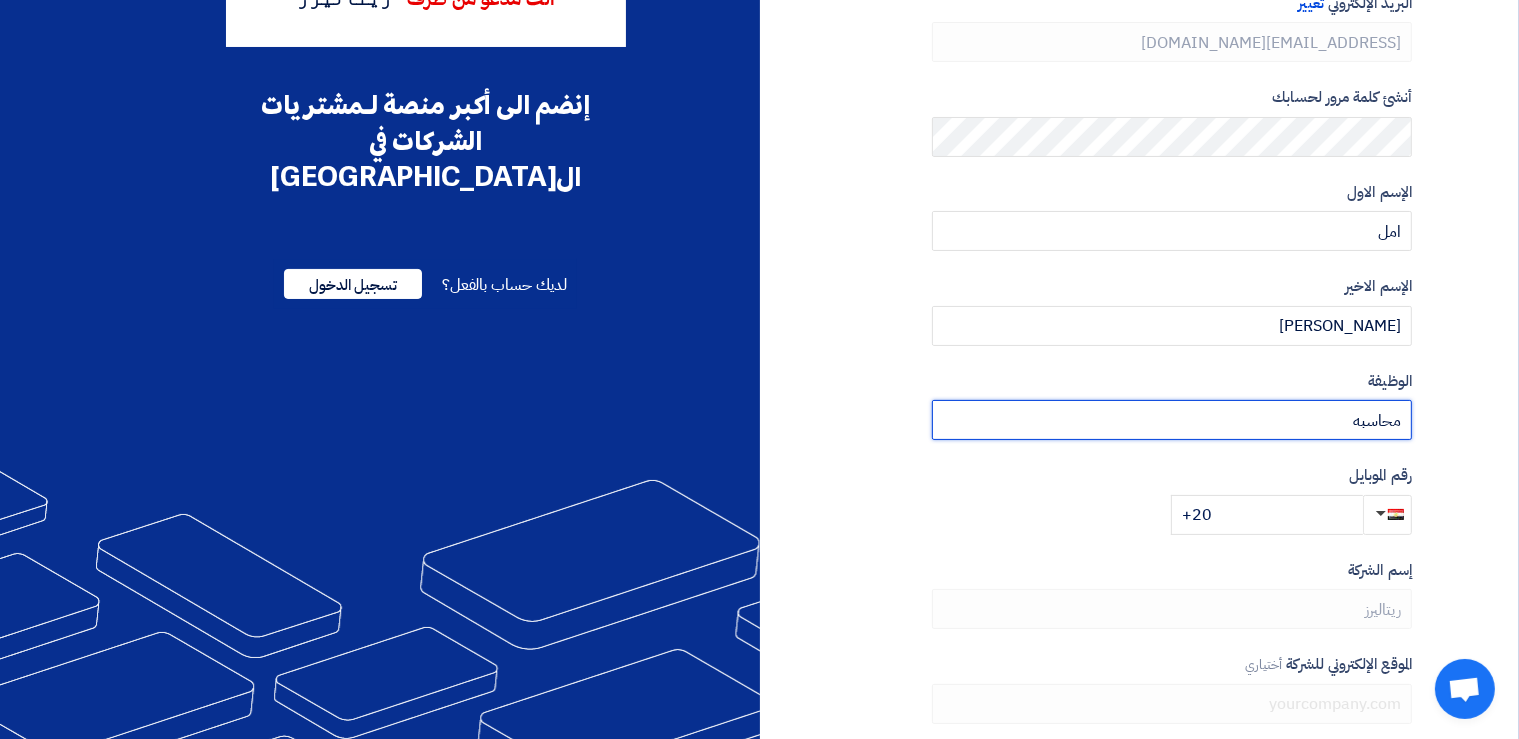 type on "محاسبه" 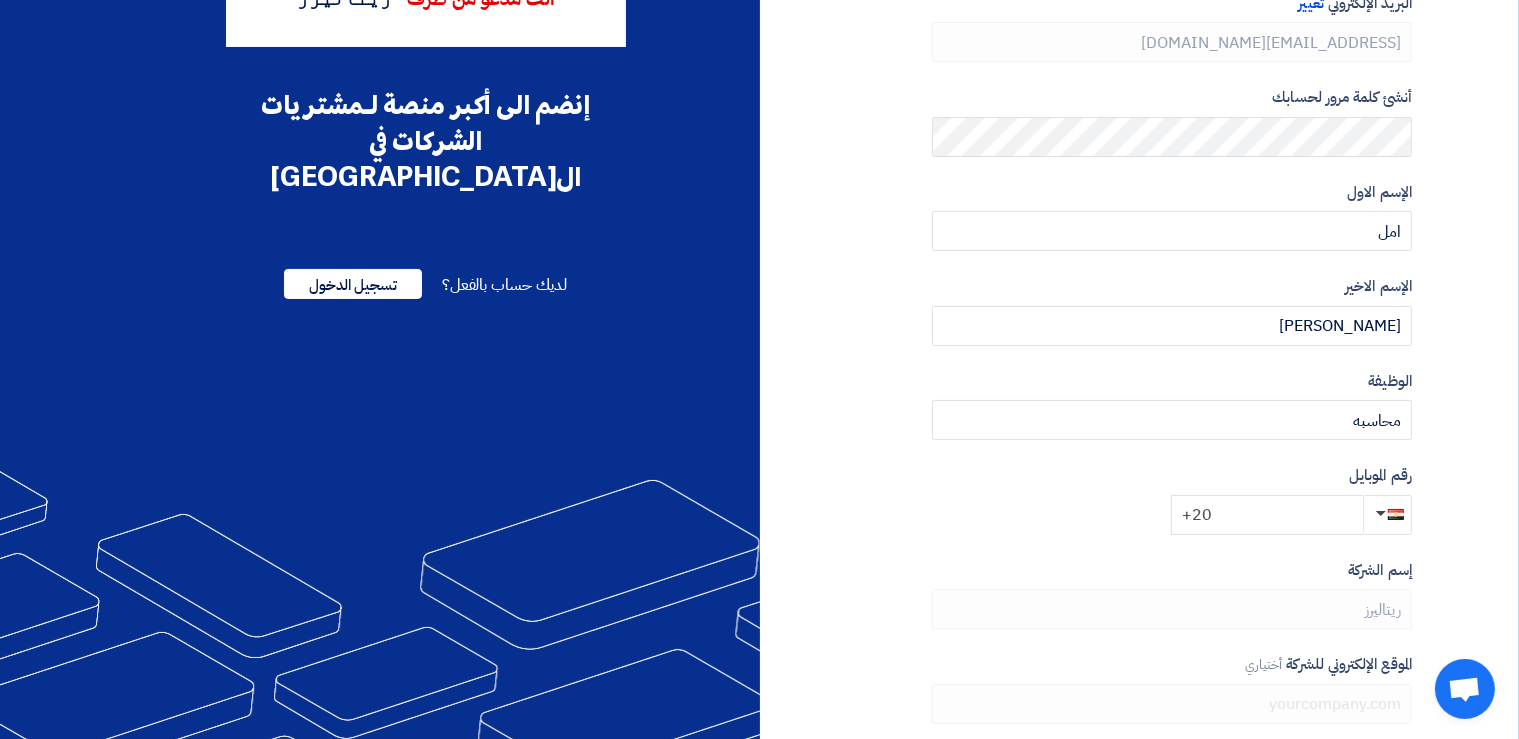 click on "+20" 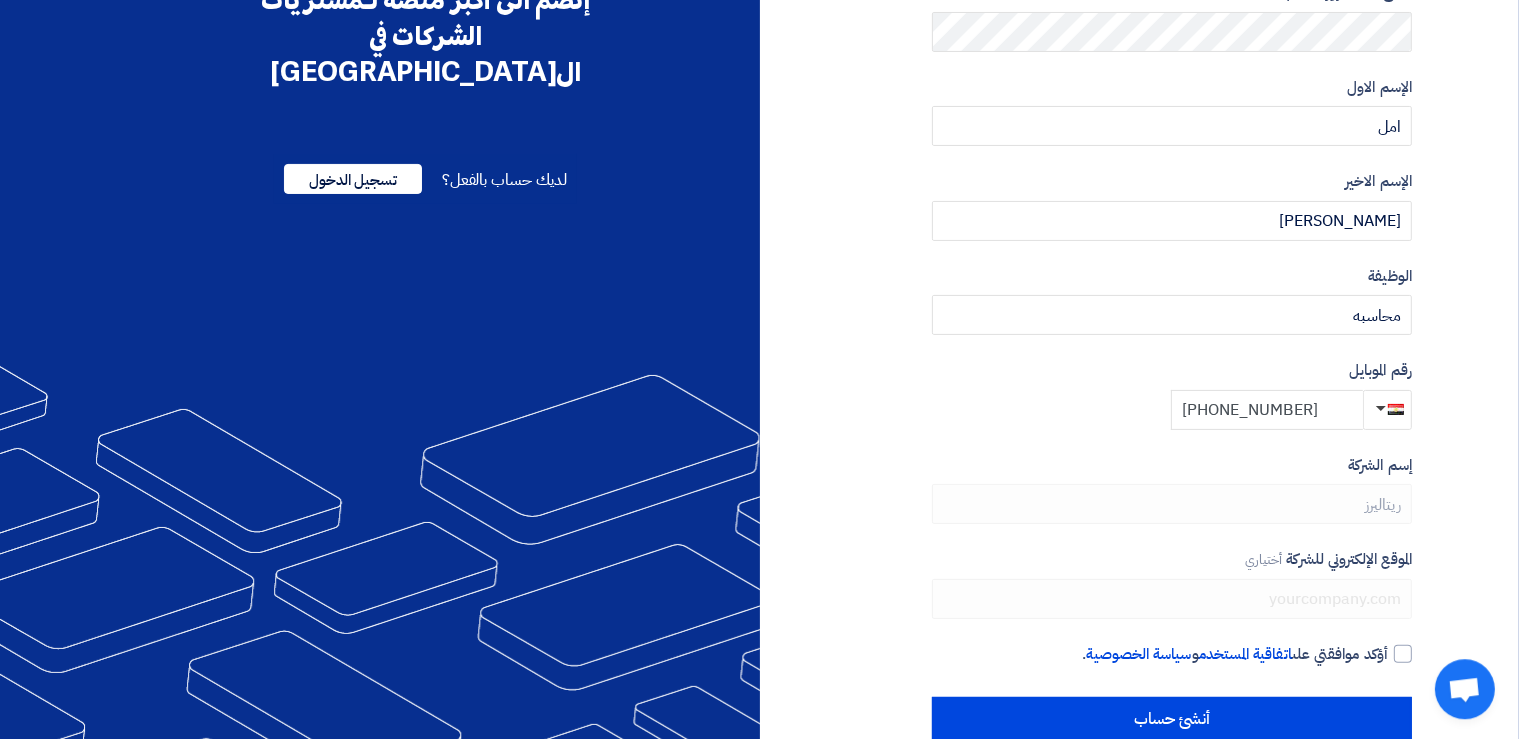 scroll, scrollTop: 356, scrollLeft: 0, axis: vertical 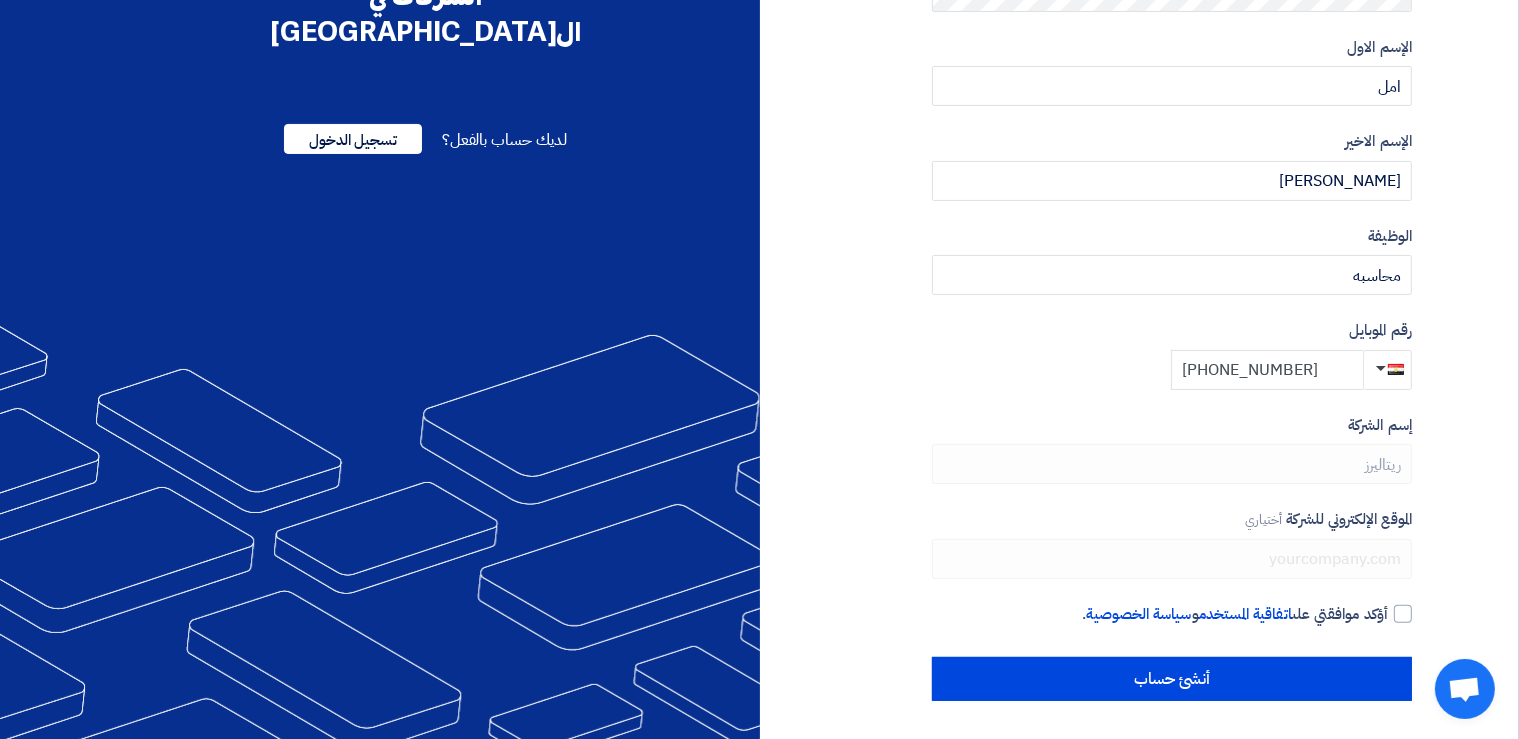 type on "+20 1145120510" 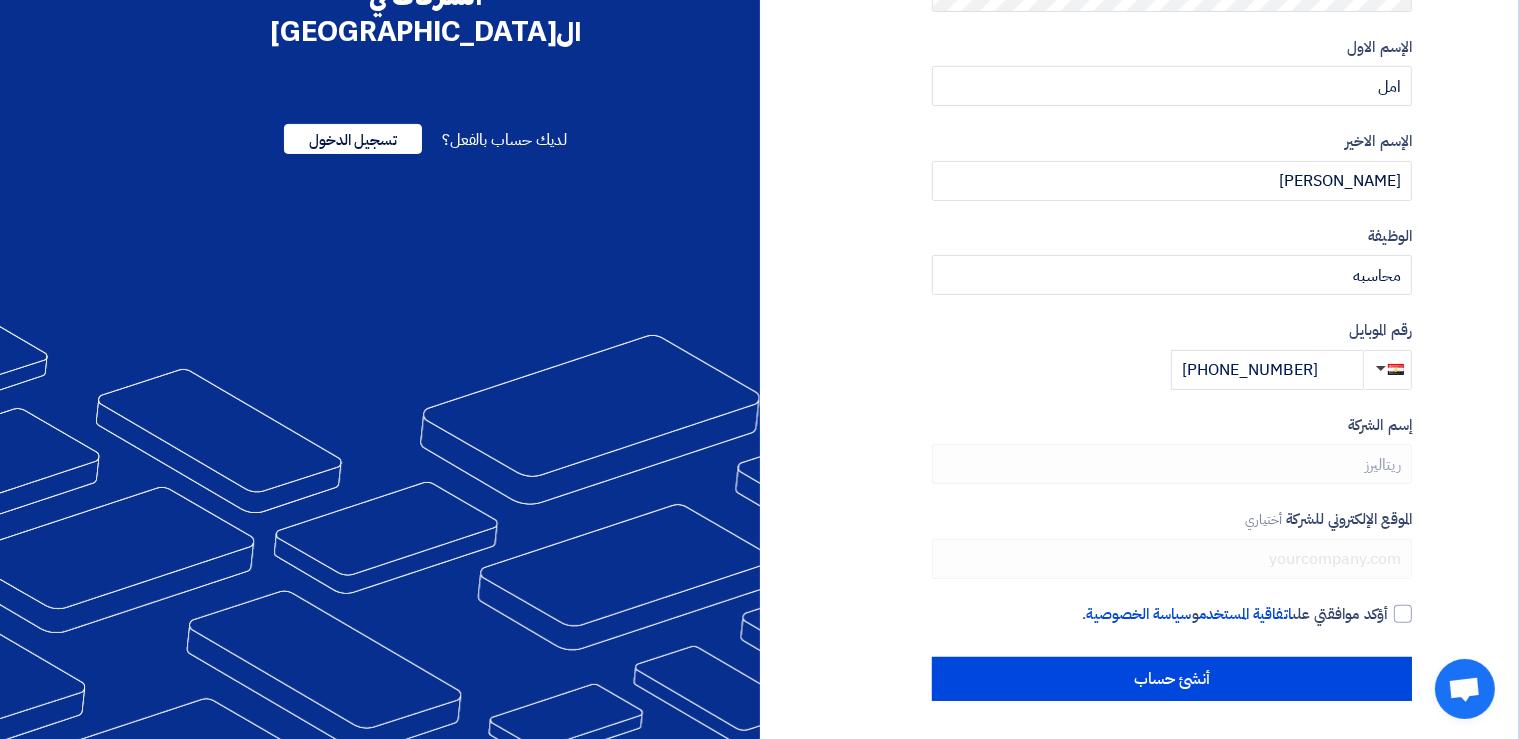 click on "الموقع الإلكتروني للشركة
أختياري" at bounding box center [1172, 543] 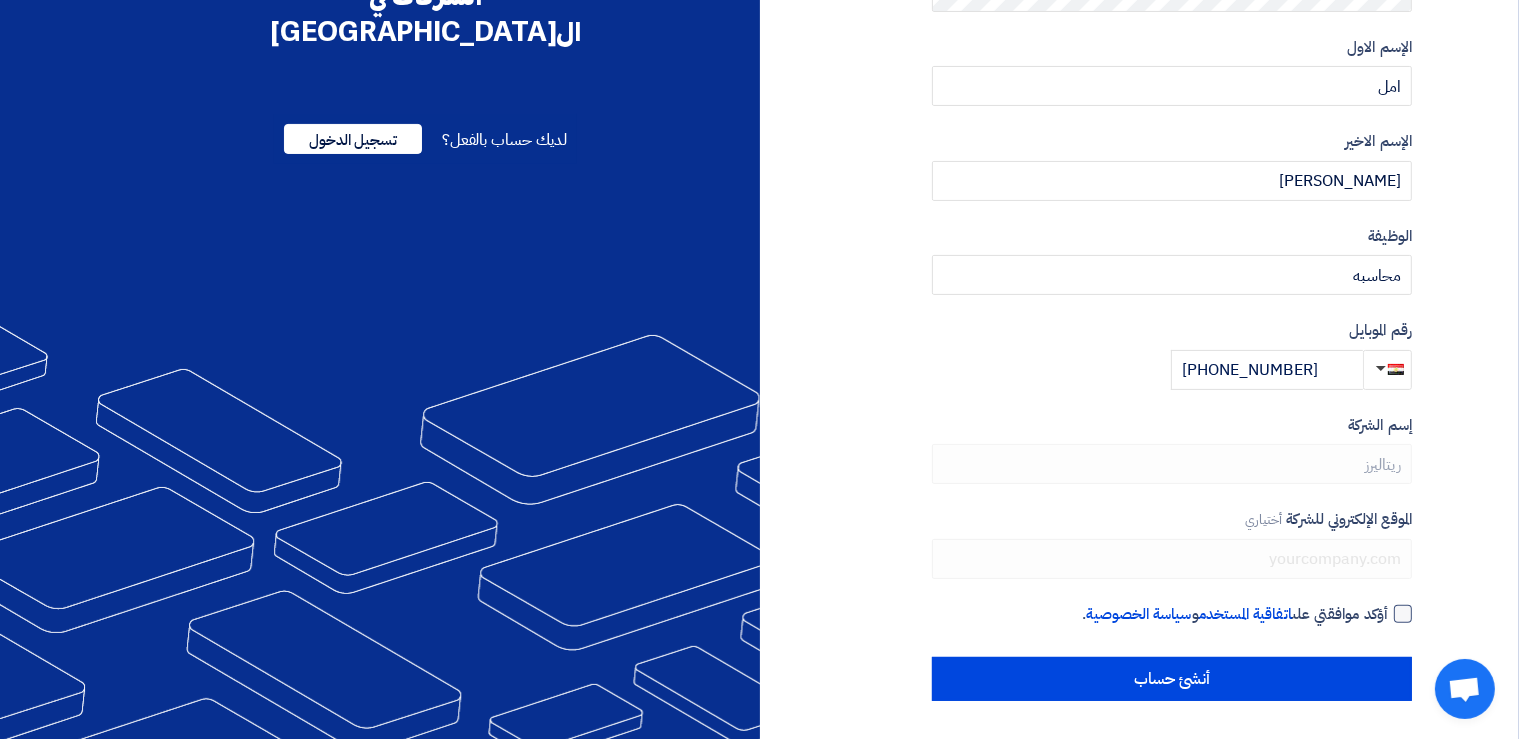 click 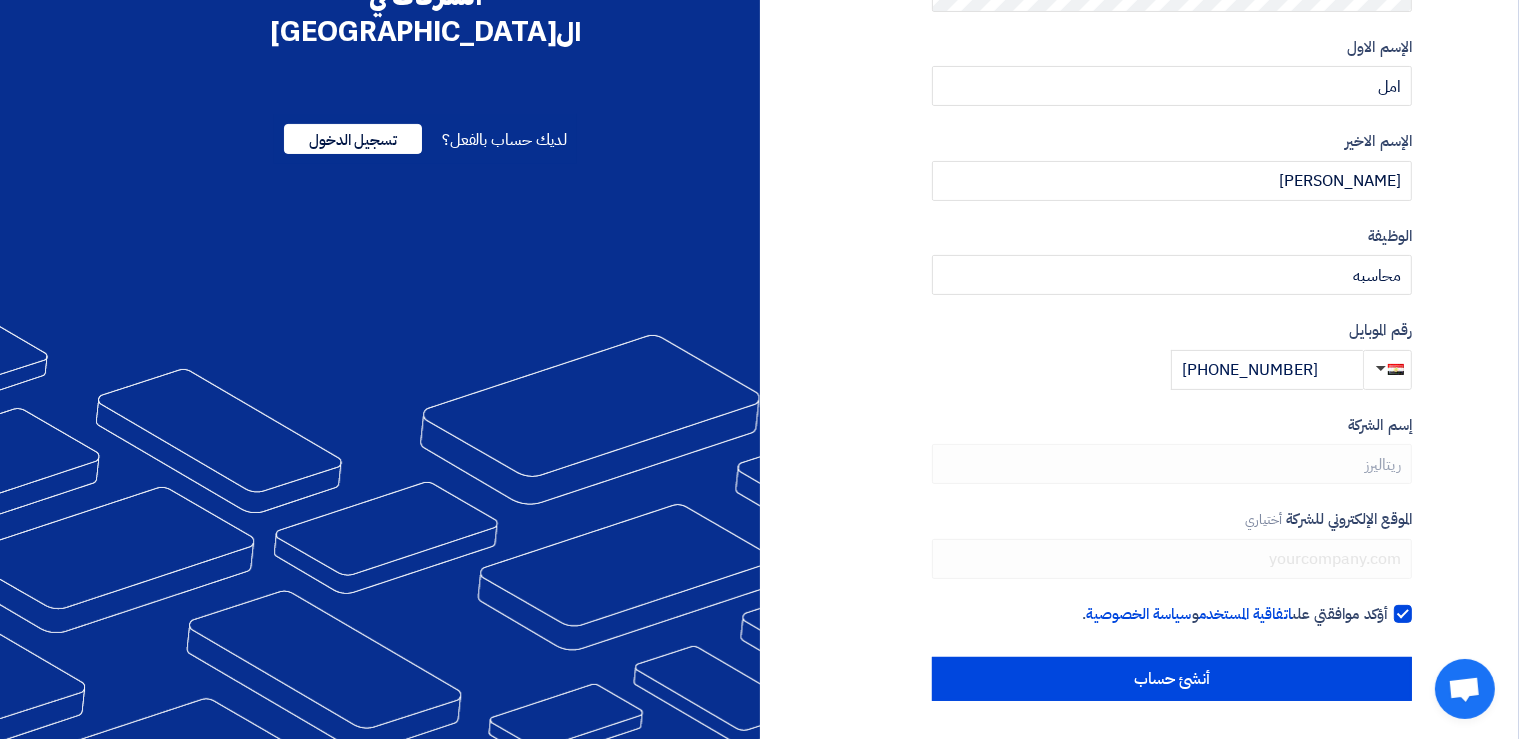 scroll, scrollTop: 0, scrollLeft: 0, axis: both 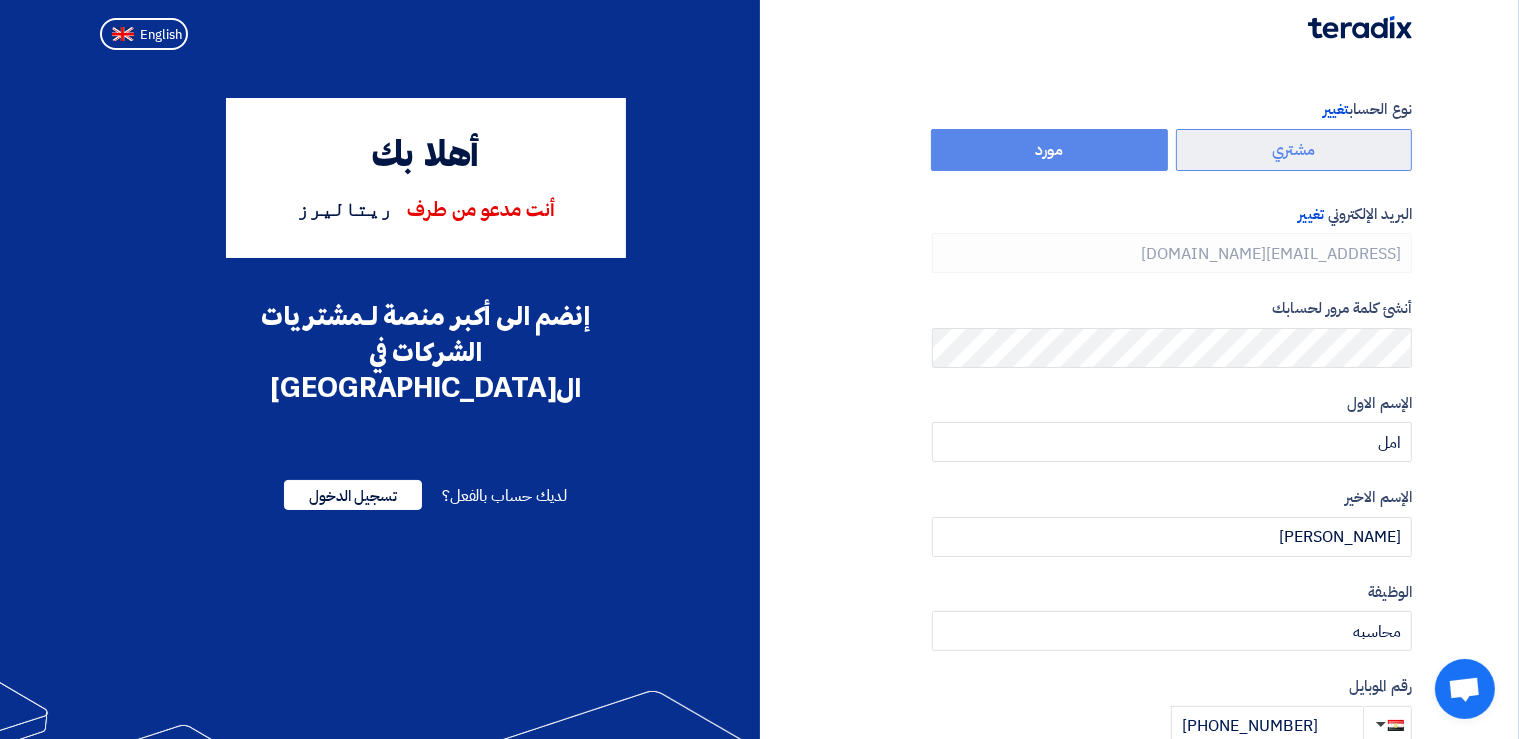 click on "مشتري" 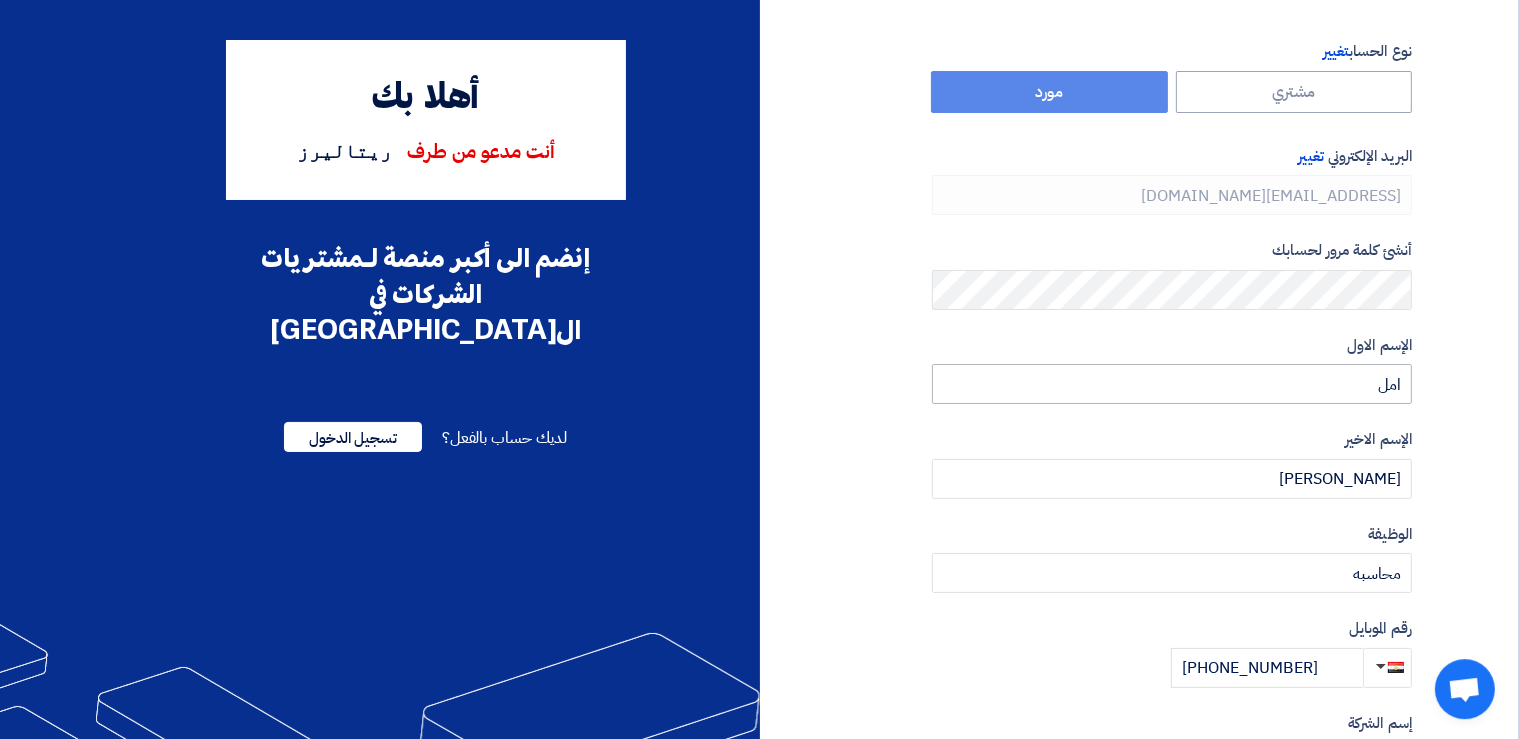 scroll, scrollTop: 105, scrollLeft: 0, axis: vertical 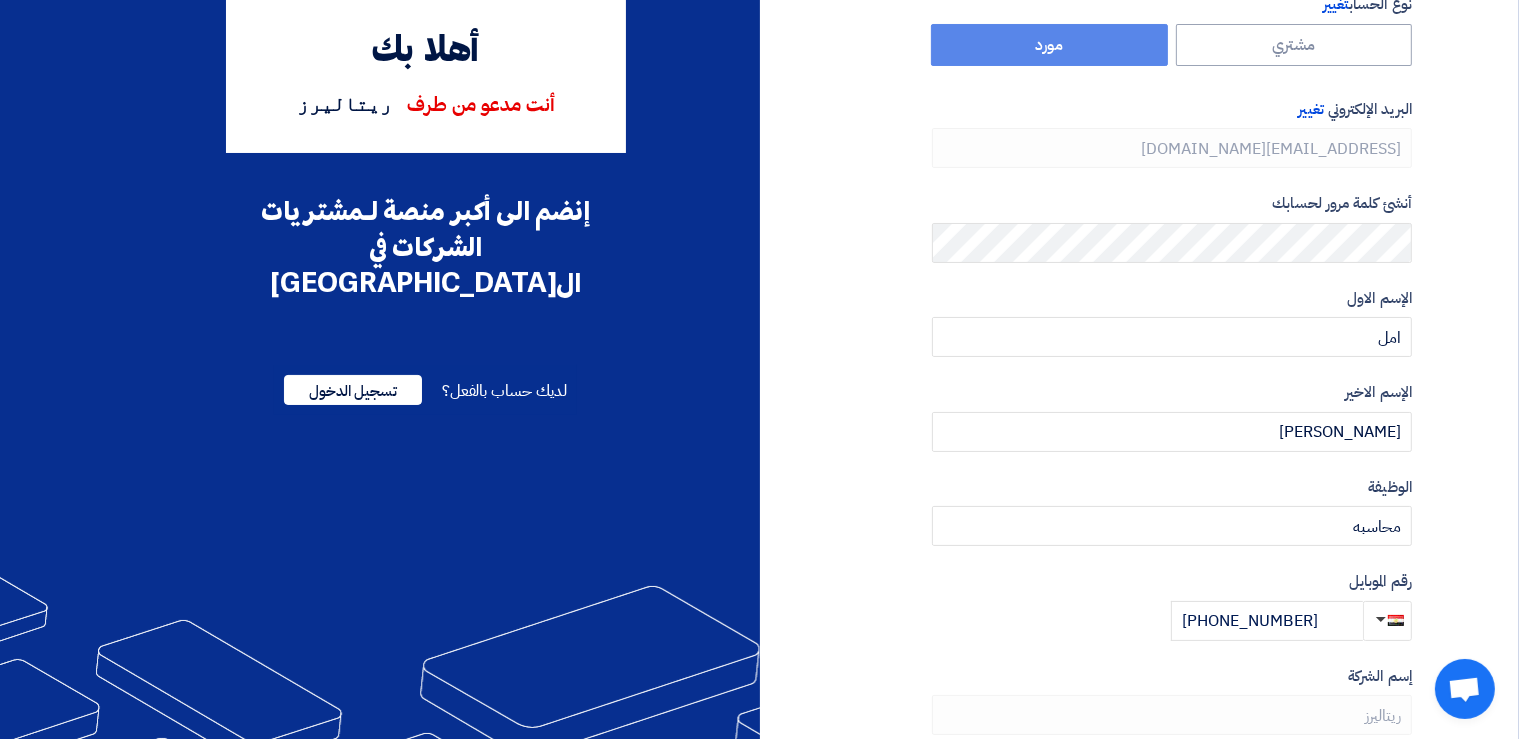 click on "نوع الحساب
تغيير
مشتري
مورد
البريد الإلكتروني
تغيير
fnashat@retailers-eg.com
أنشئ كلمة مرور لحسابك
الإسم الاول
امل
الإسم الاخير
محمد
الوظيفة
أختياري
محاسبه" 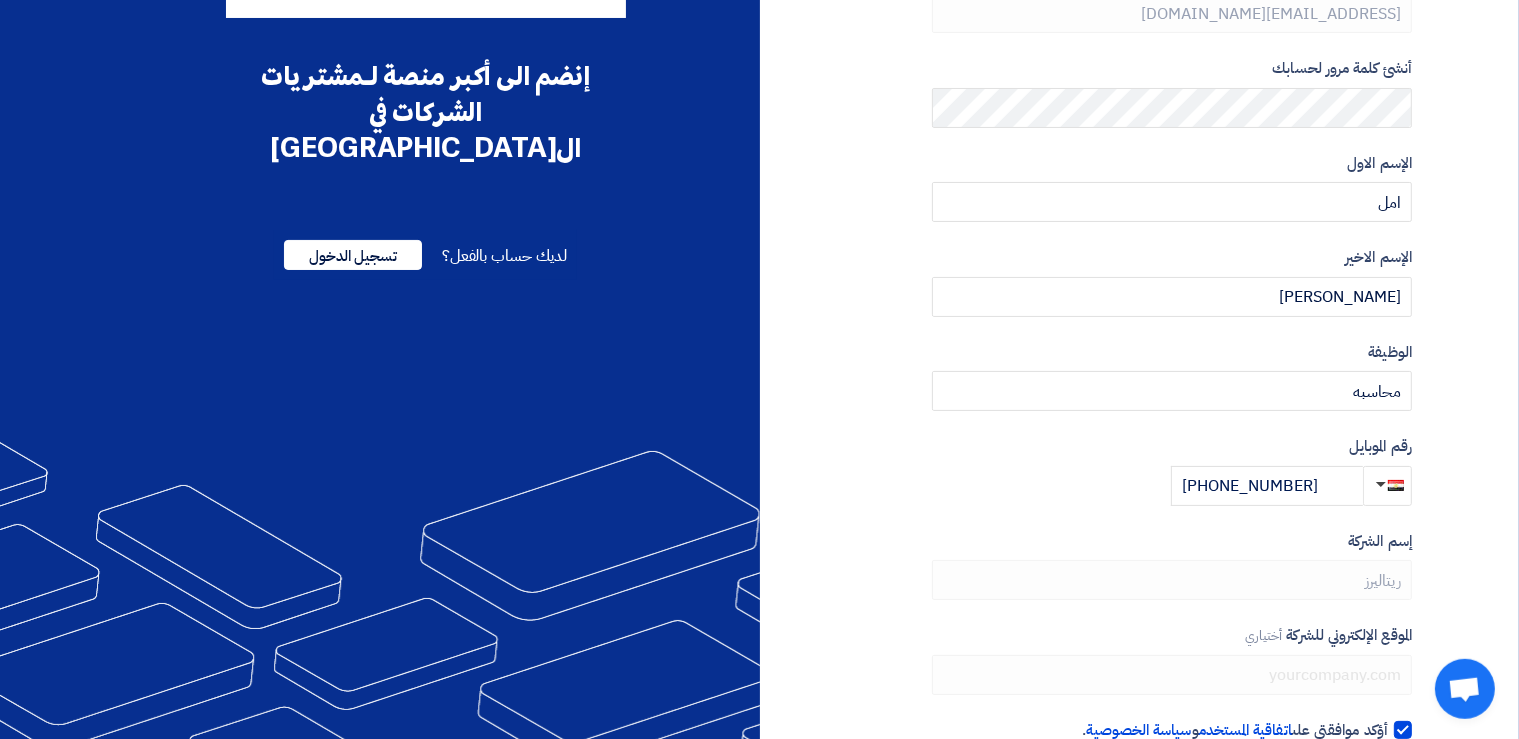 scroll, scrollTop: 356, scrollLeft: 0, axis: vertical 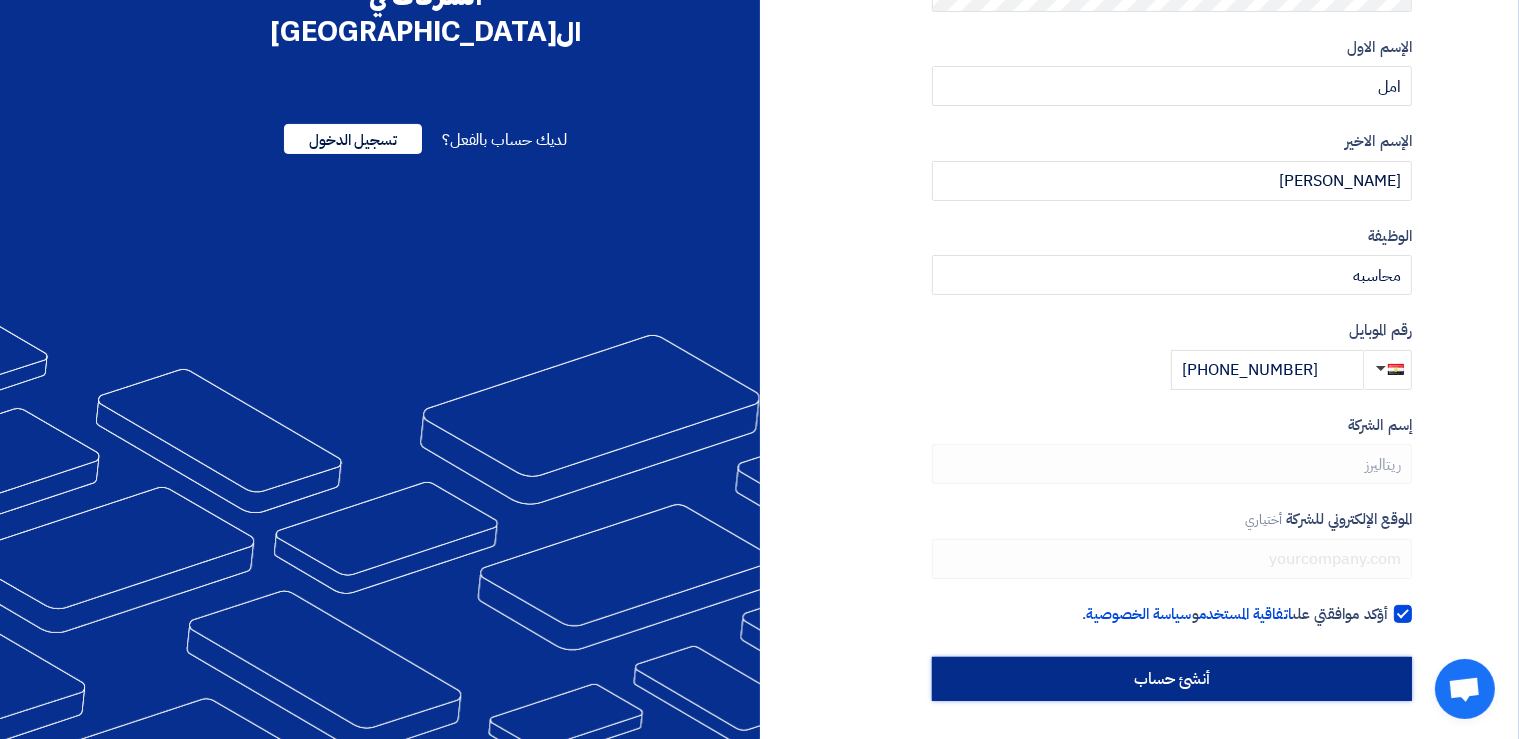 click on "أنشئ حساب" 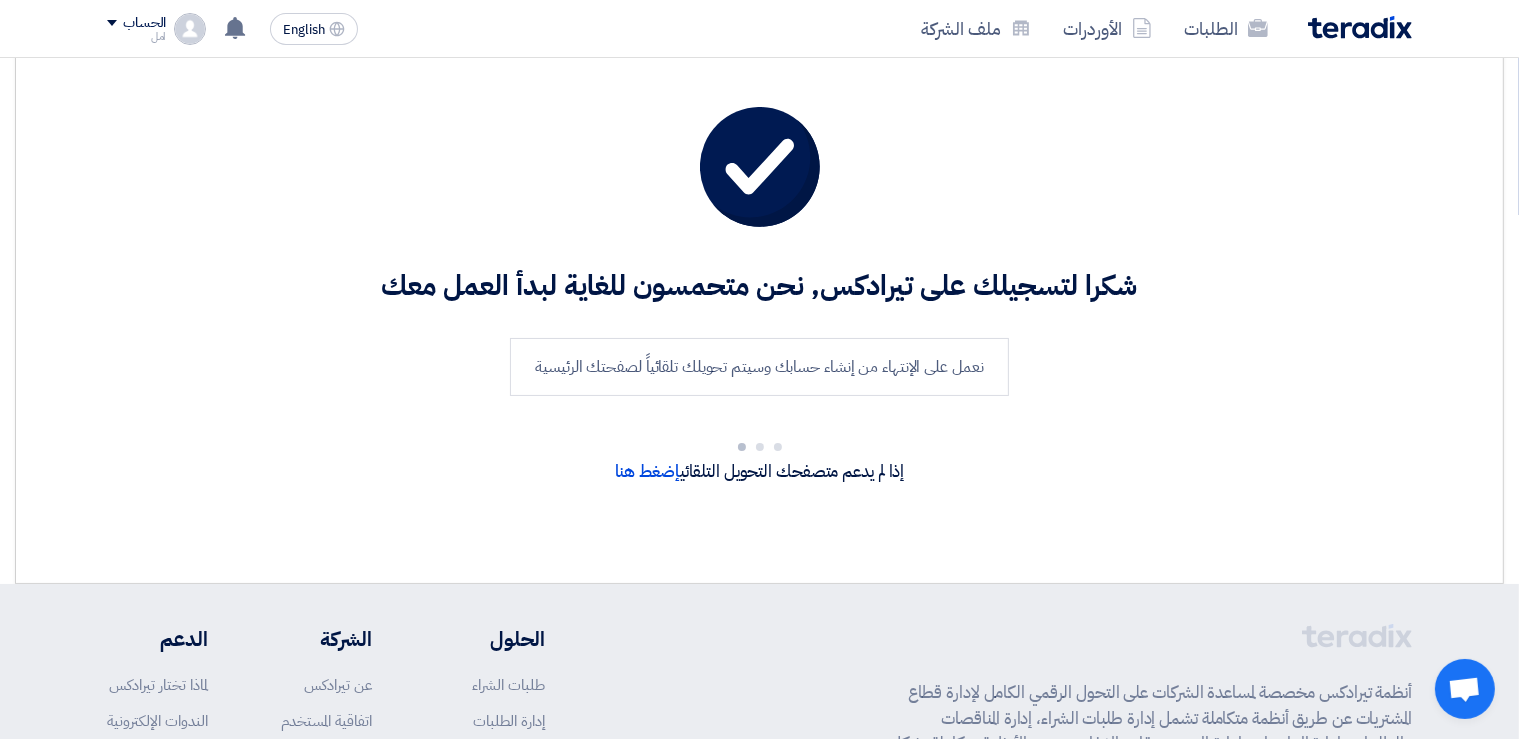 scroll, scrollTop: 0, scrollLeft: 0, axis: both 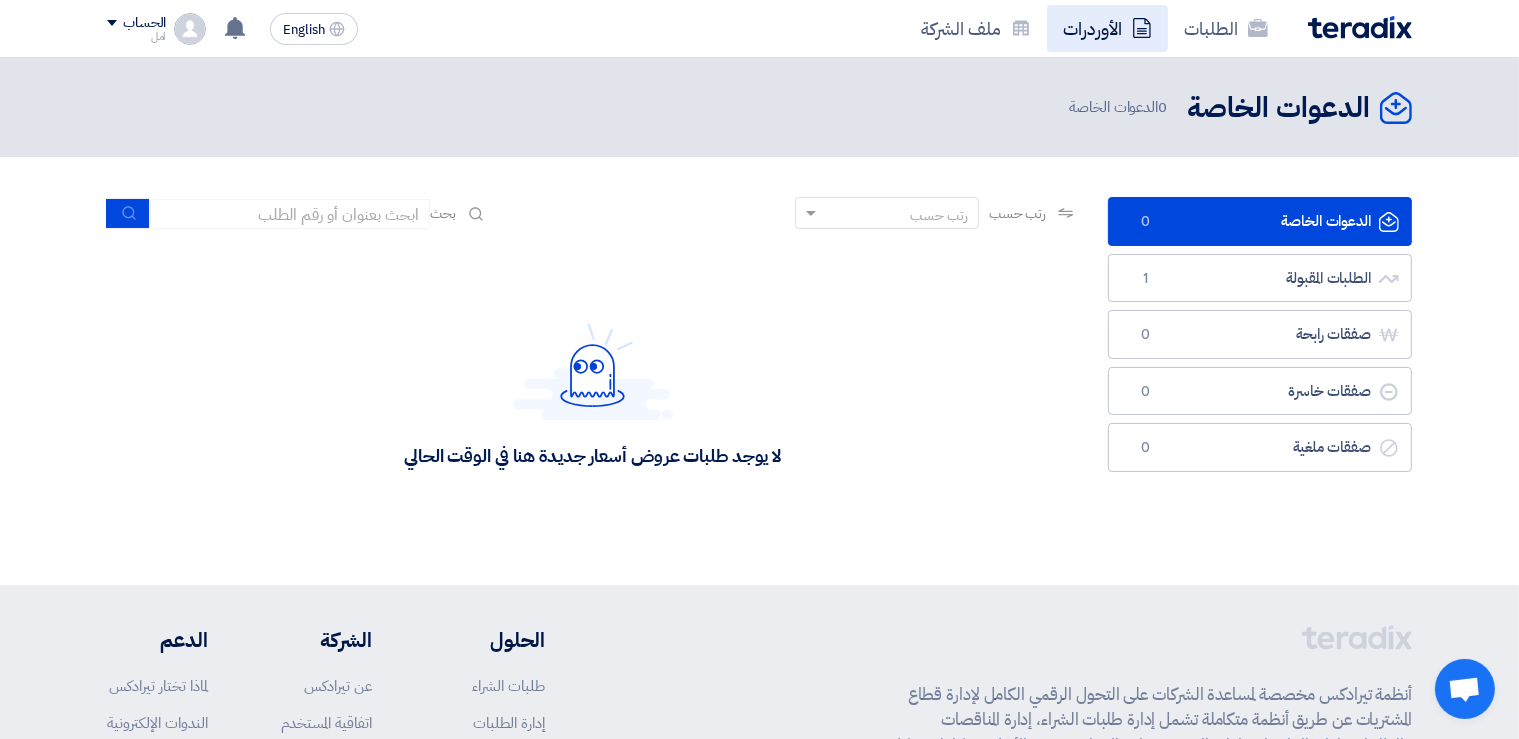 click on "الأوردرات" 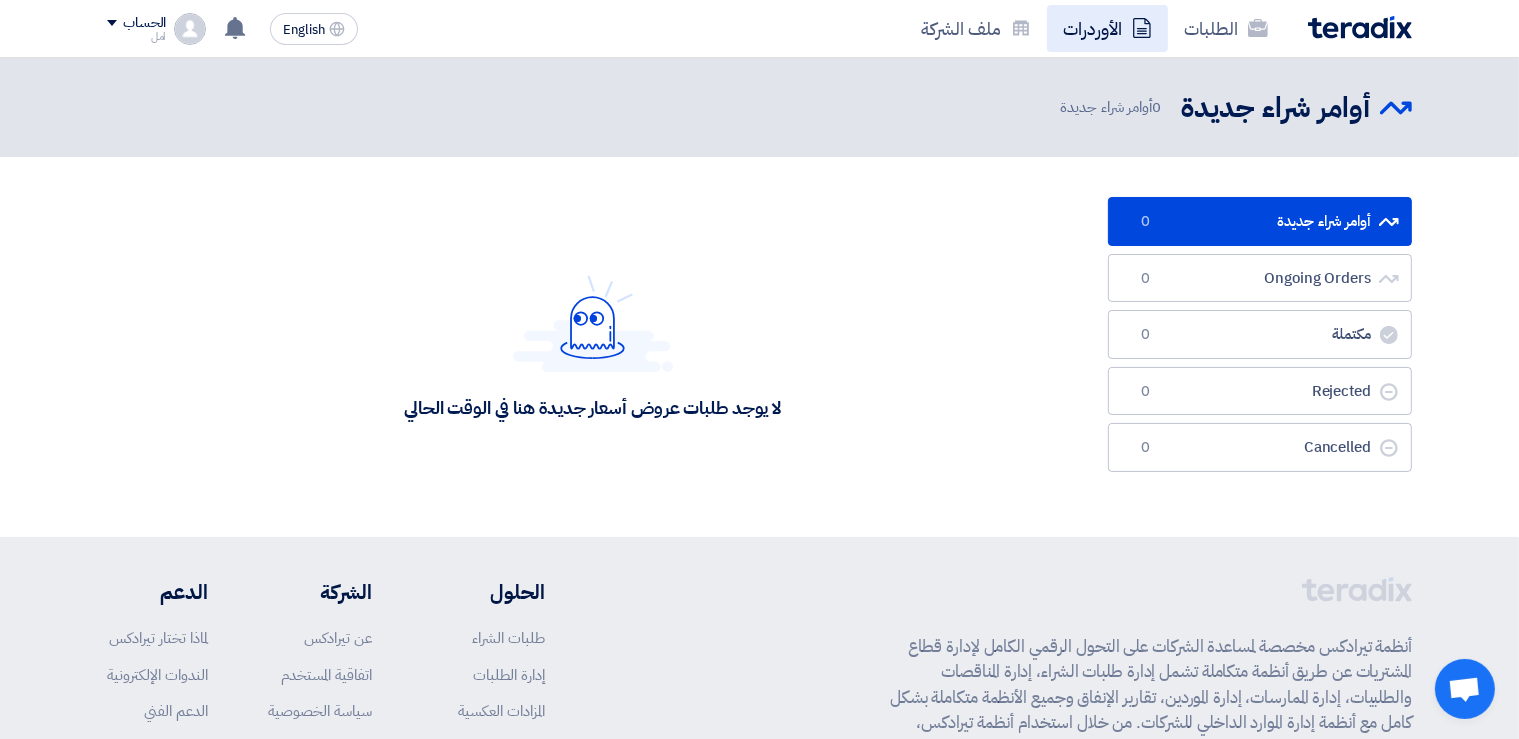 click on "الأوردرات" 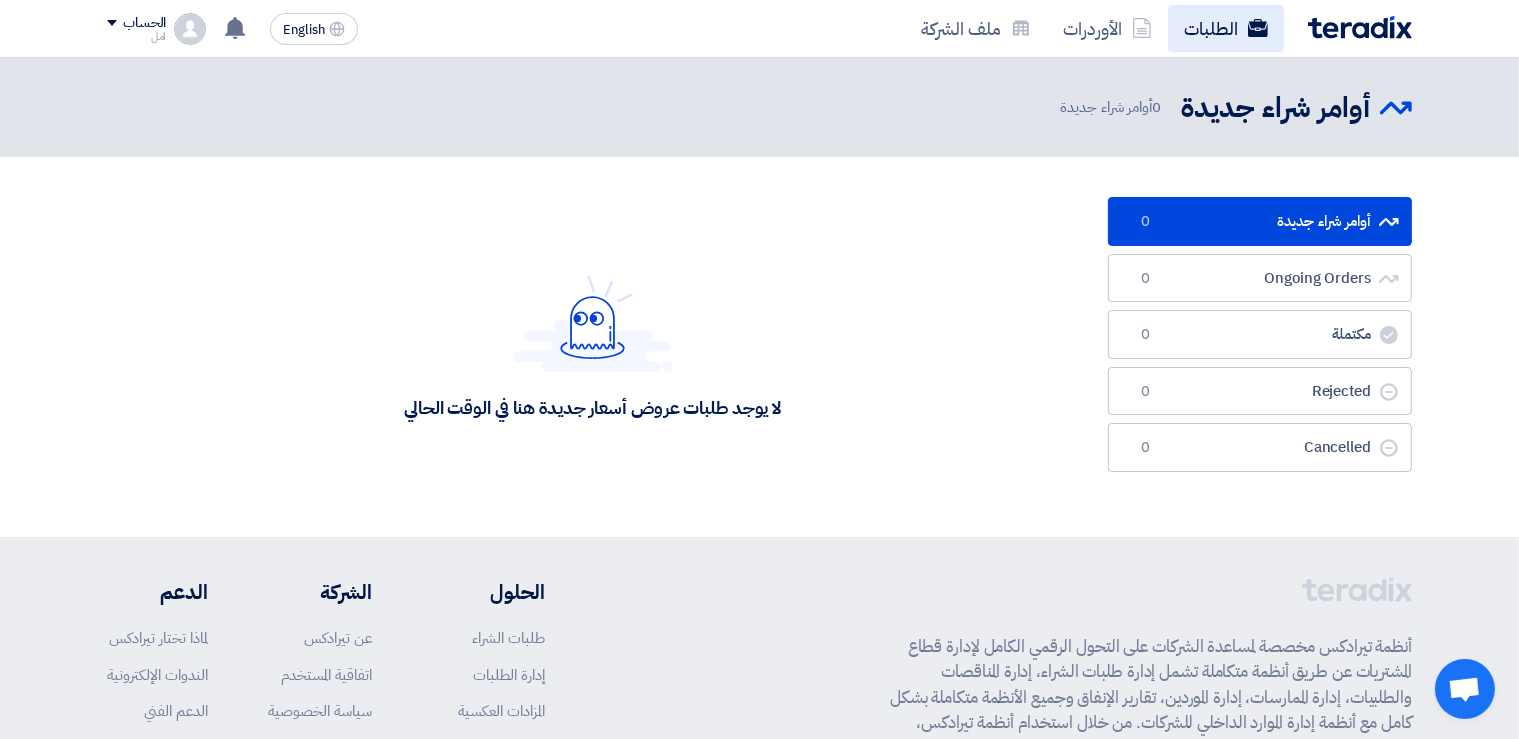 click on "الطلبات" 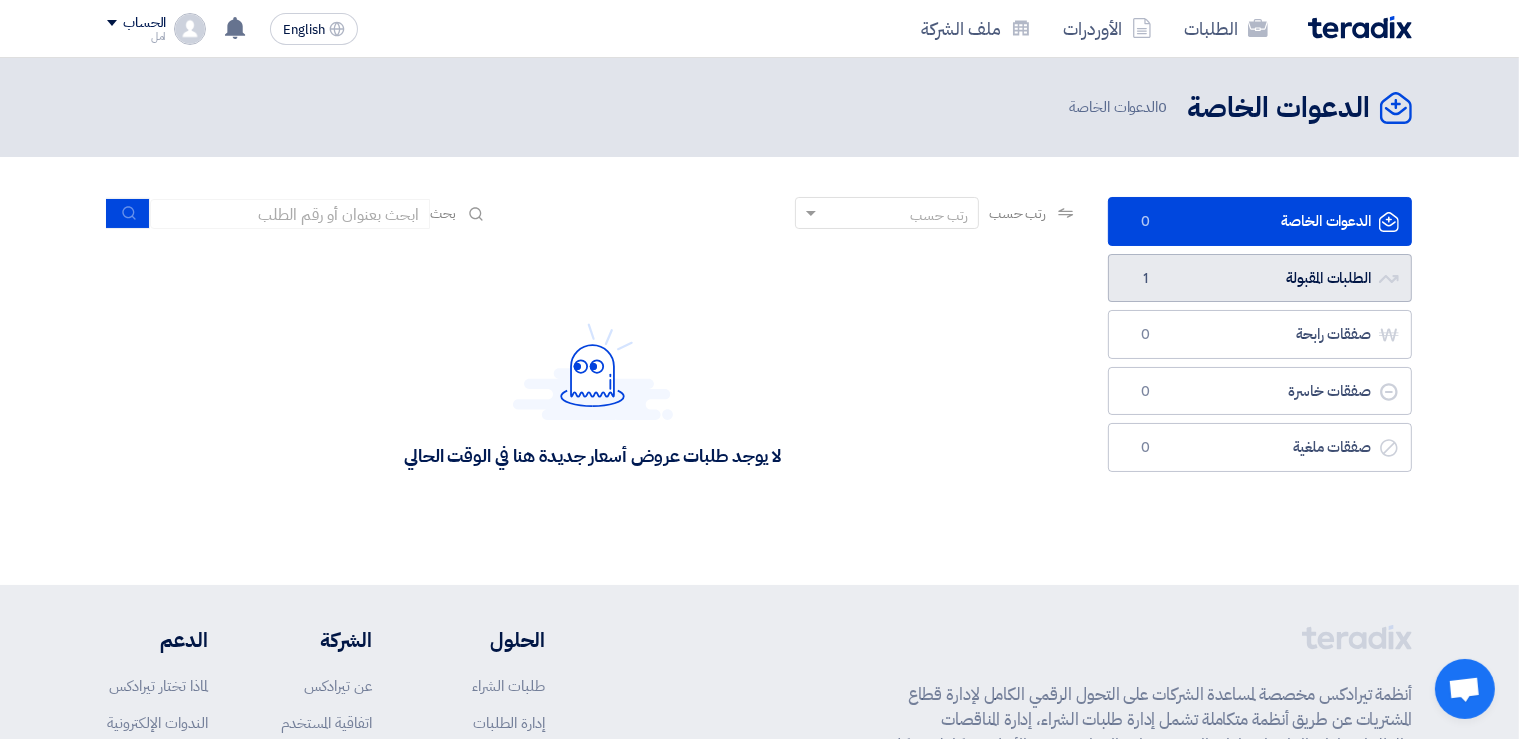 click on "الطلبات المقبولة
الطلبات المقبولة
1" 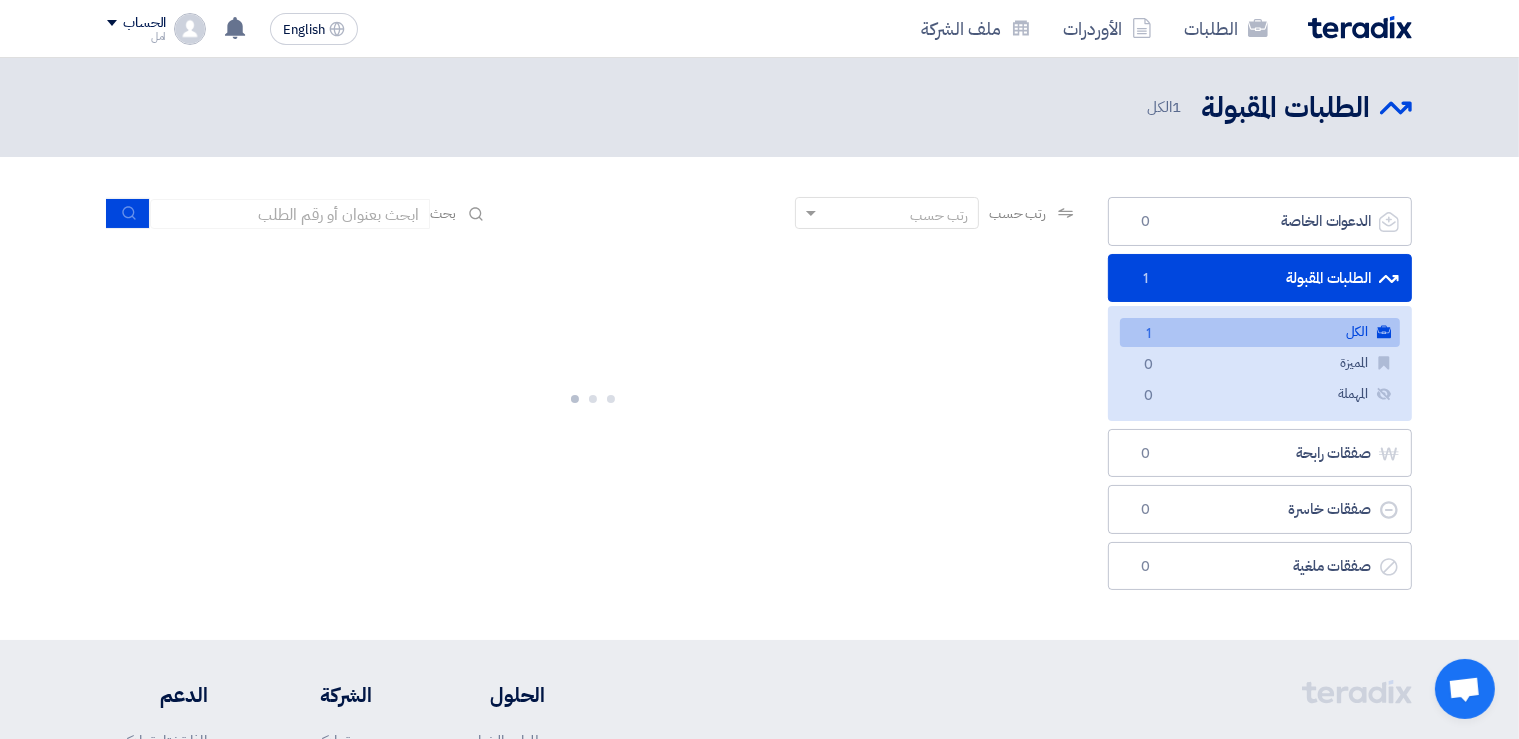 click on "الكل
الكل
1" 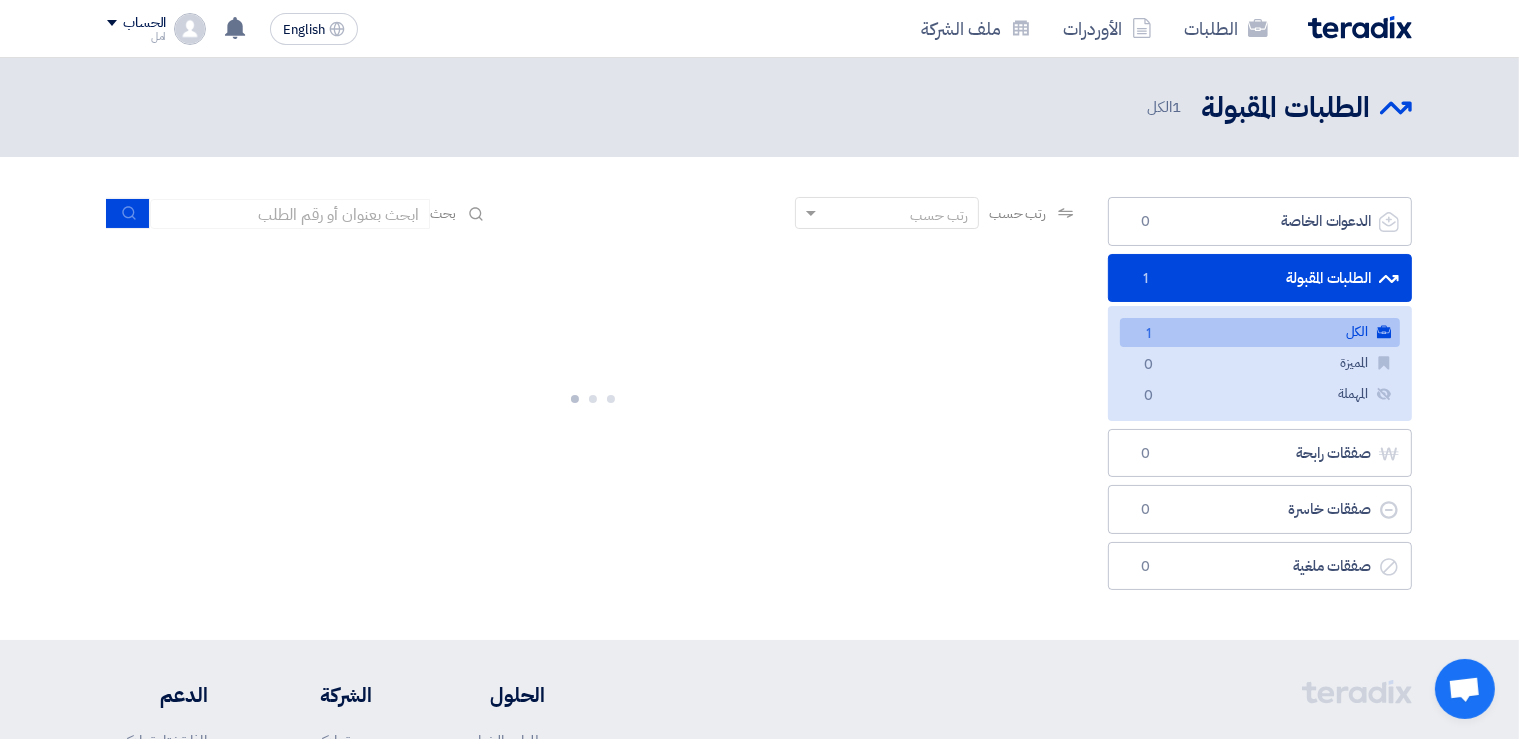 click on "الكل
الكل
1" 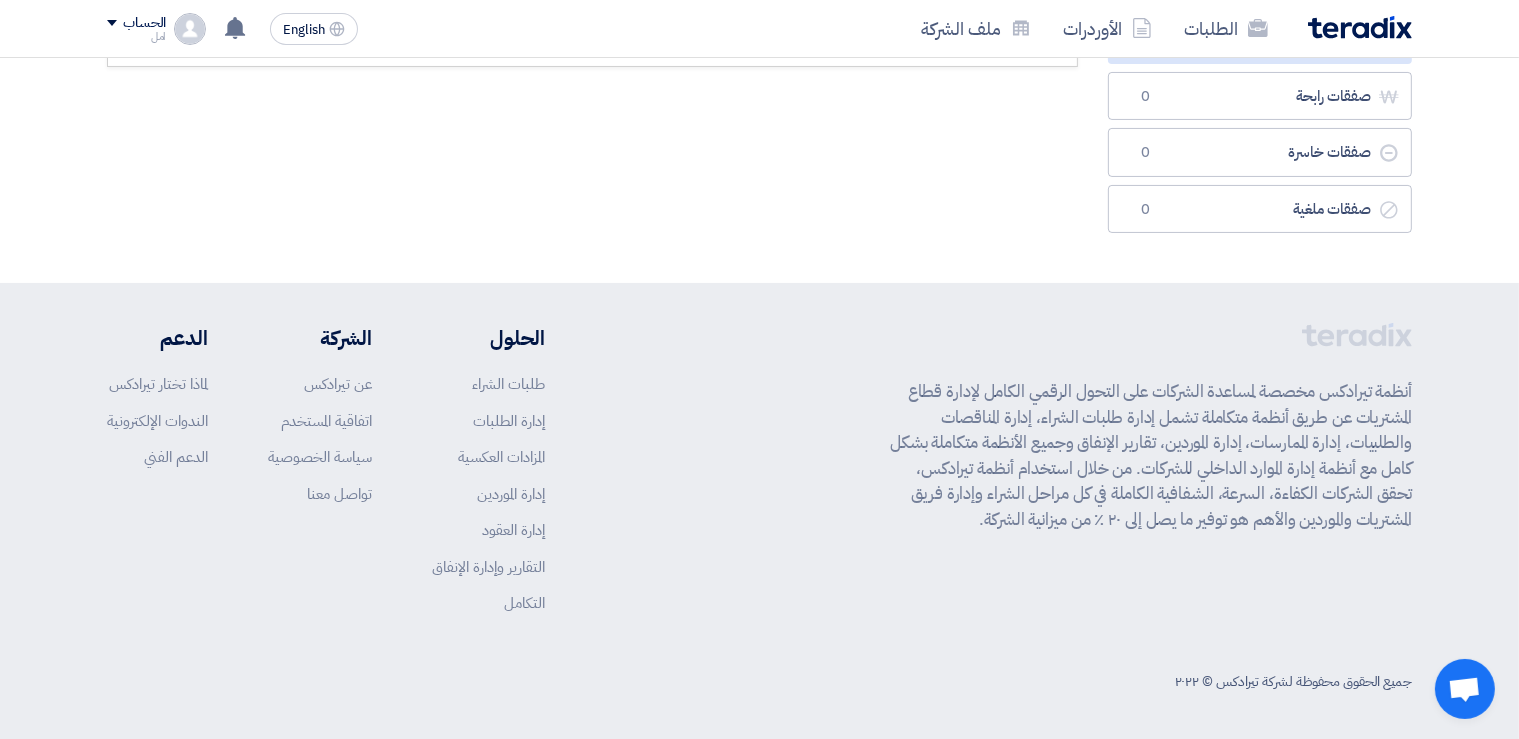 scroll, scrollTop: 0, scrollLeft: 0, axis: both 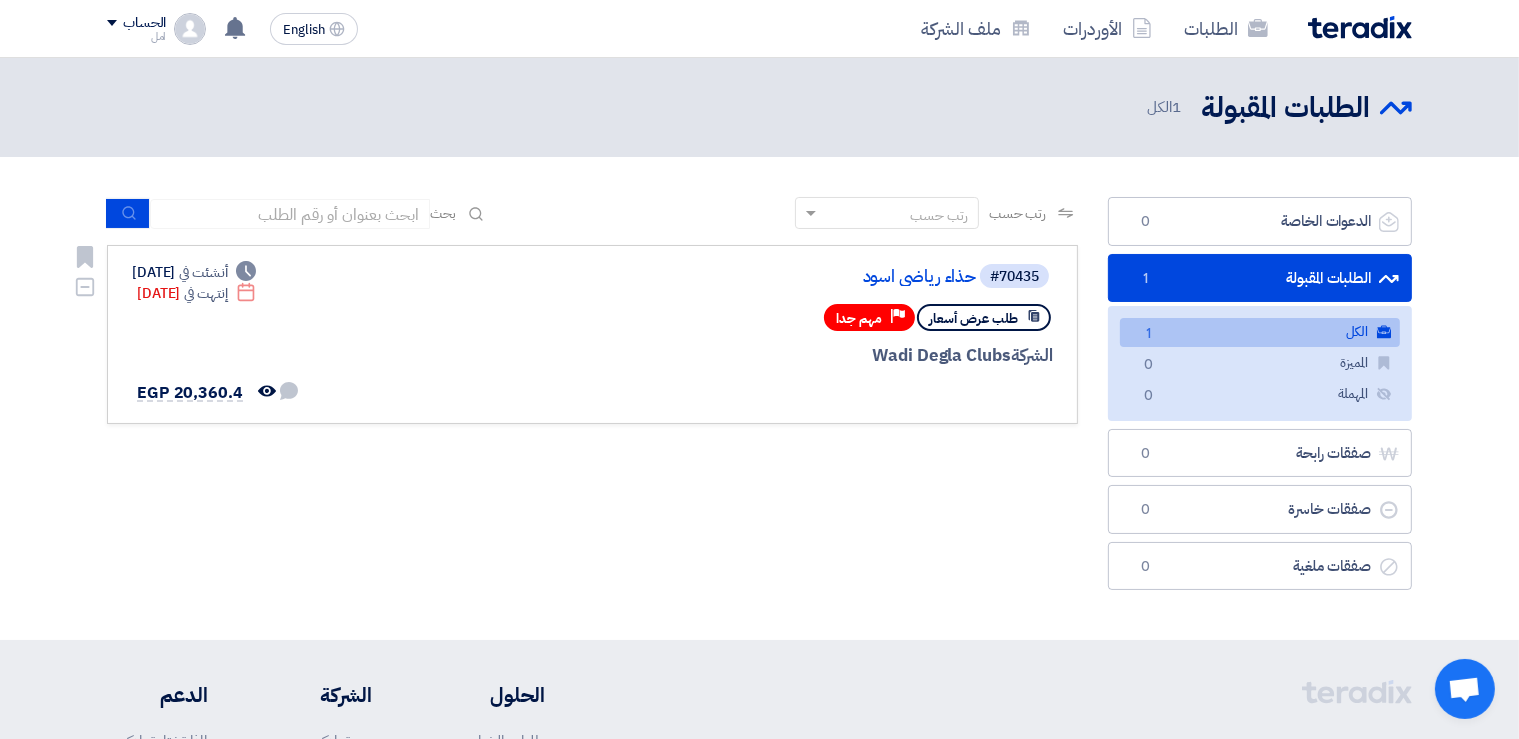 click on "مهم جدا" 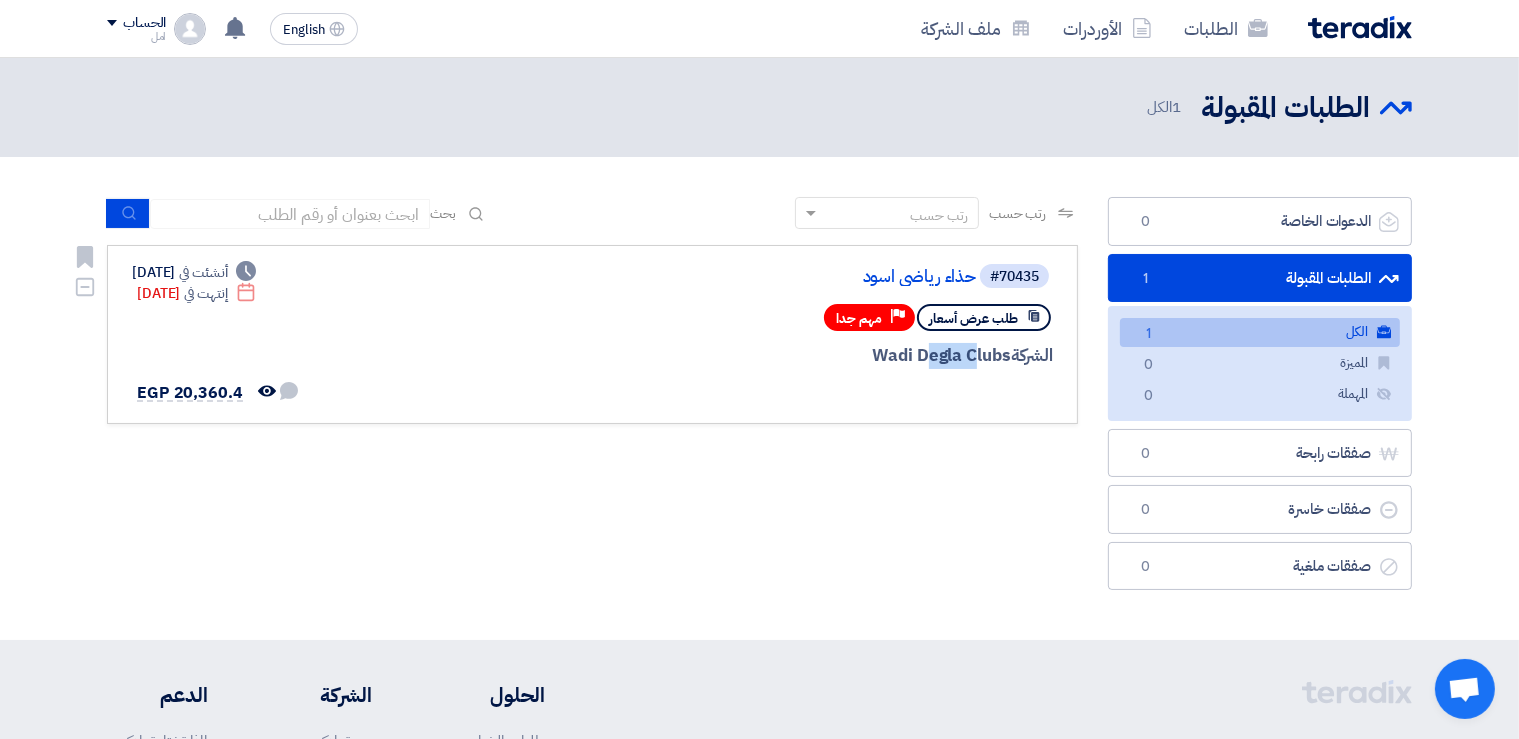 click on "الشركة  Wadi Degla Clubs" 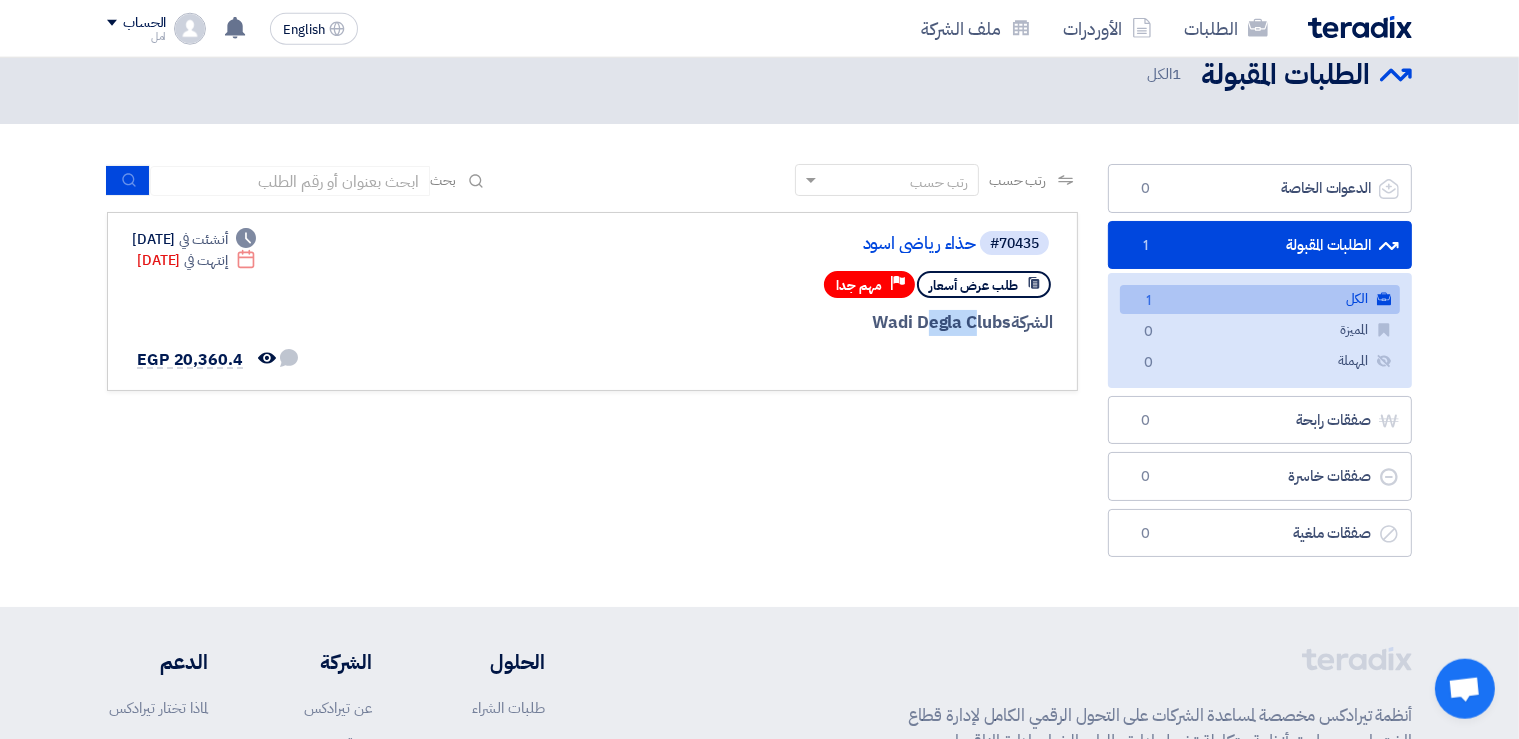 scroll, scrollTop: 0, scrollLeft: 0, axis: both 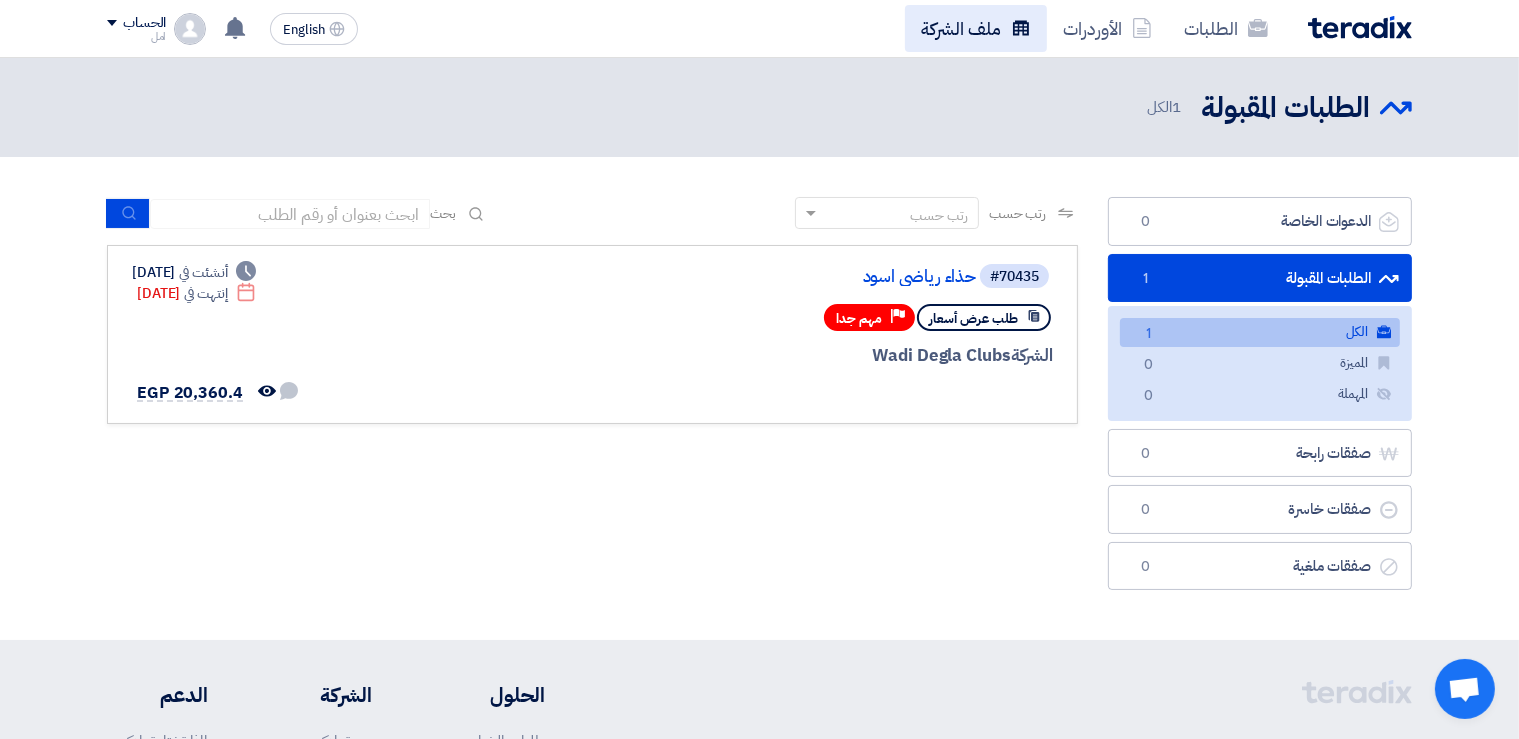 click on "ملف الشركة" 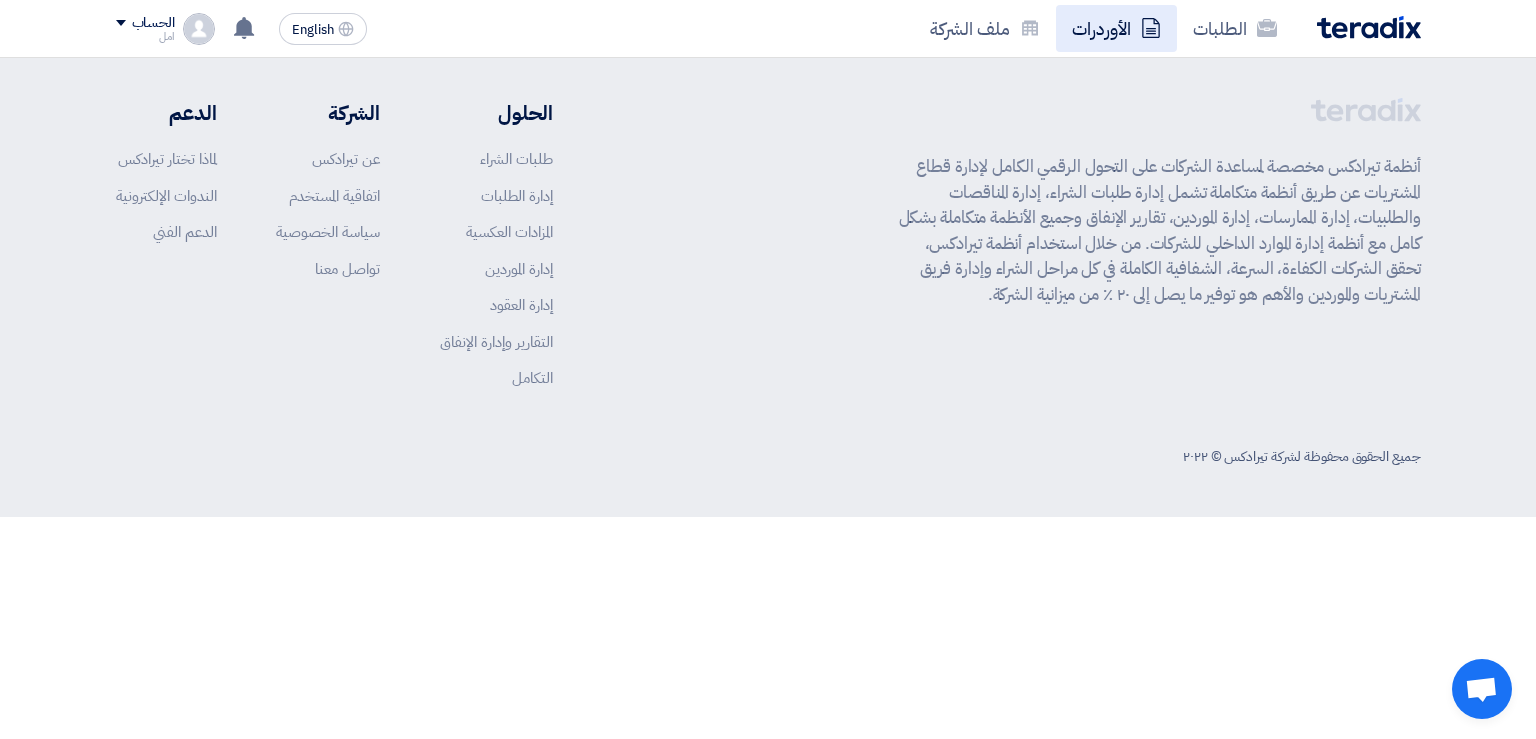 click on "الأوردرات" 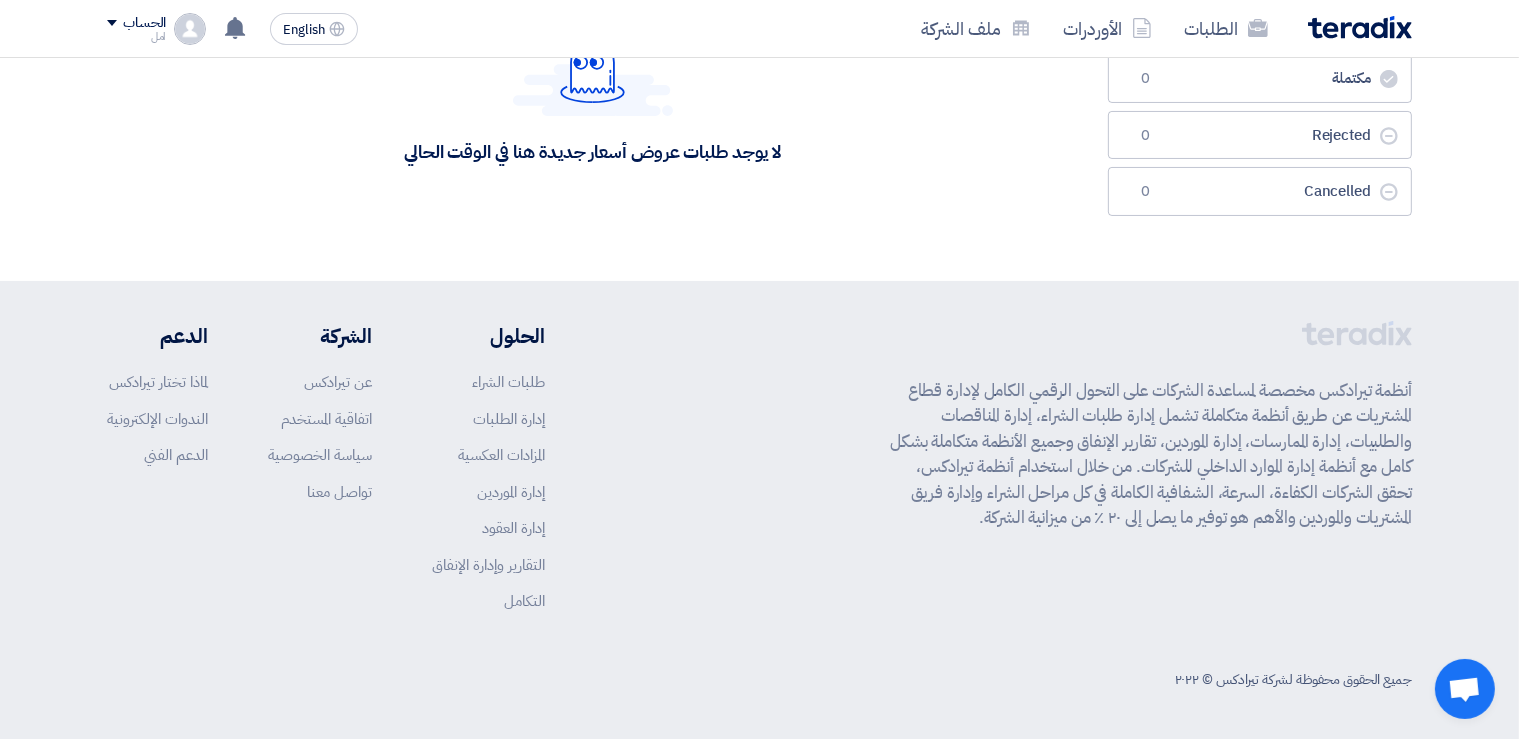 scroll, scrollTop: 0, scrollLeft: 0, axis: both 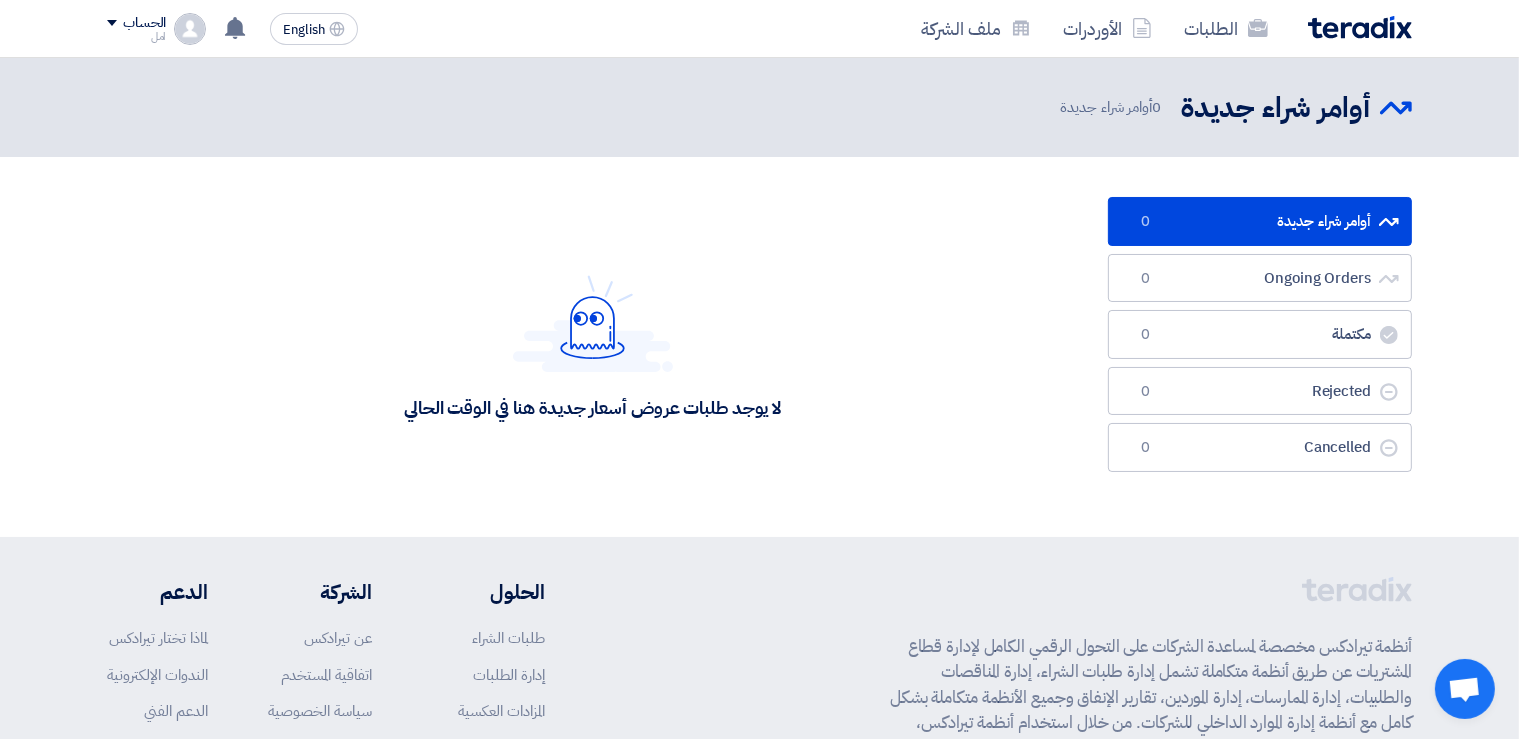 click on "أوامر شراء جديدة" 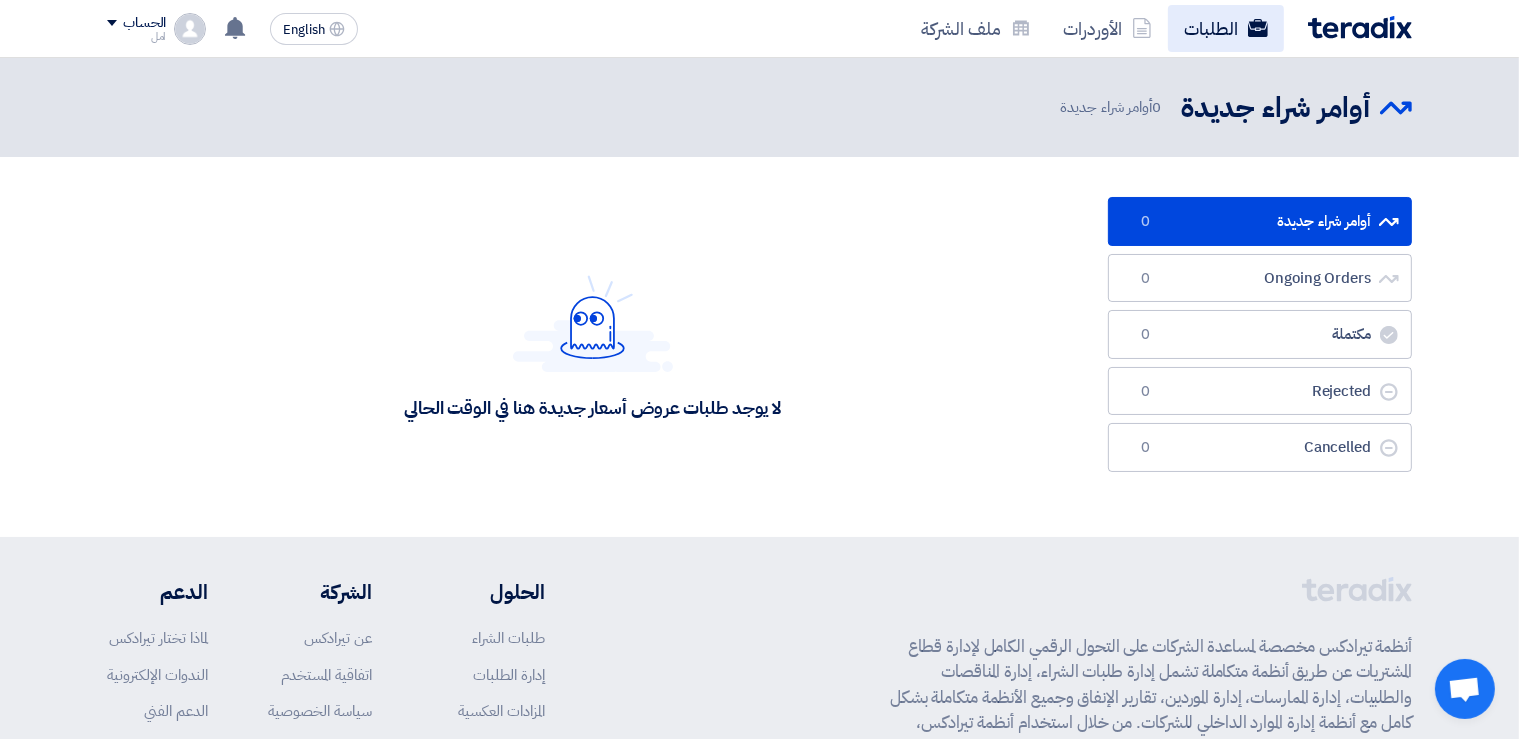 click on "الطلبات" 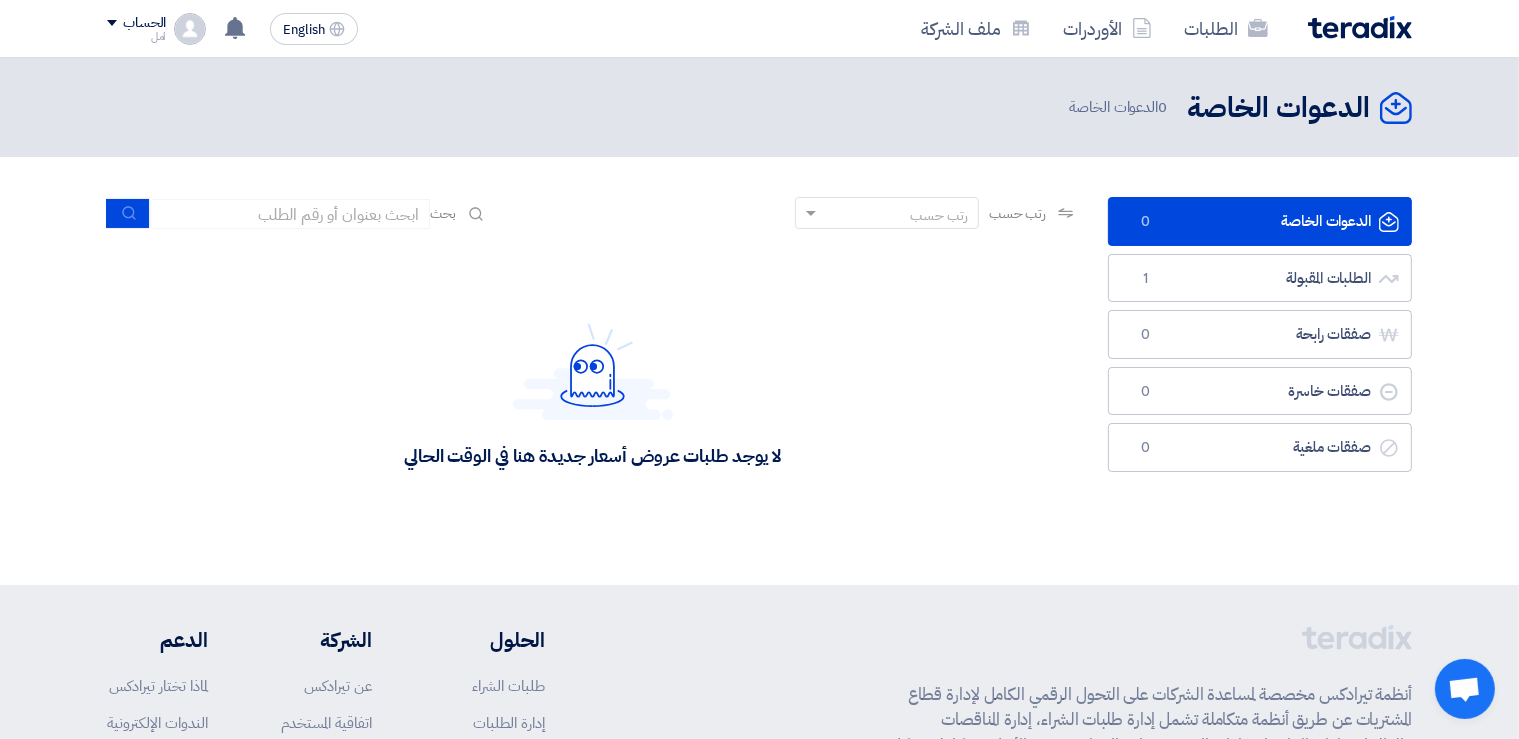 click 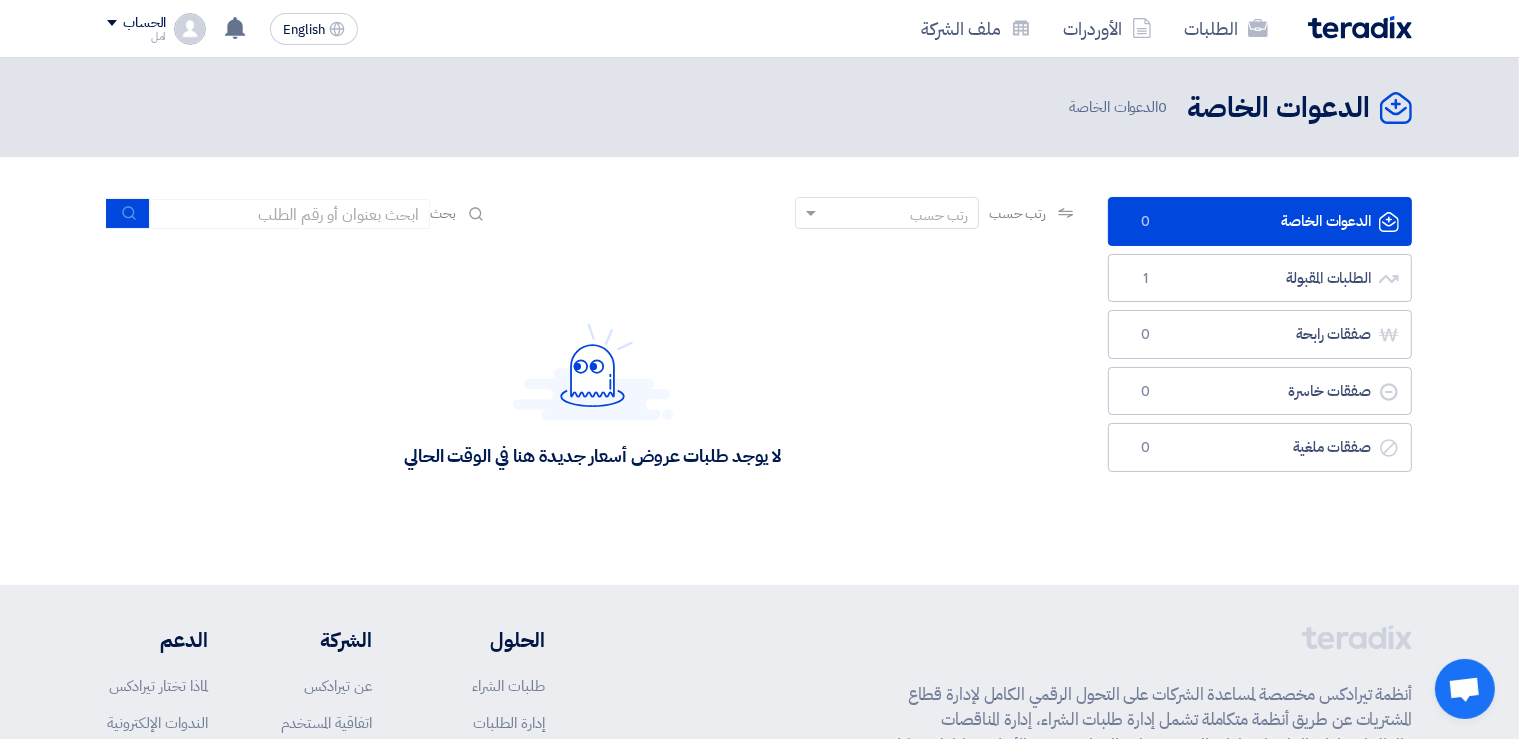 click on "الطلبات
الأوردرات
ملف الشركة" 